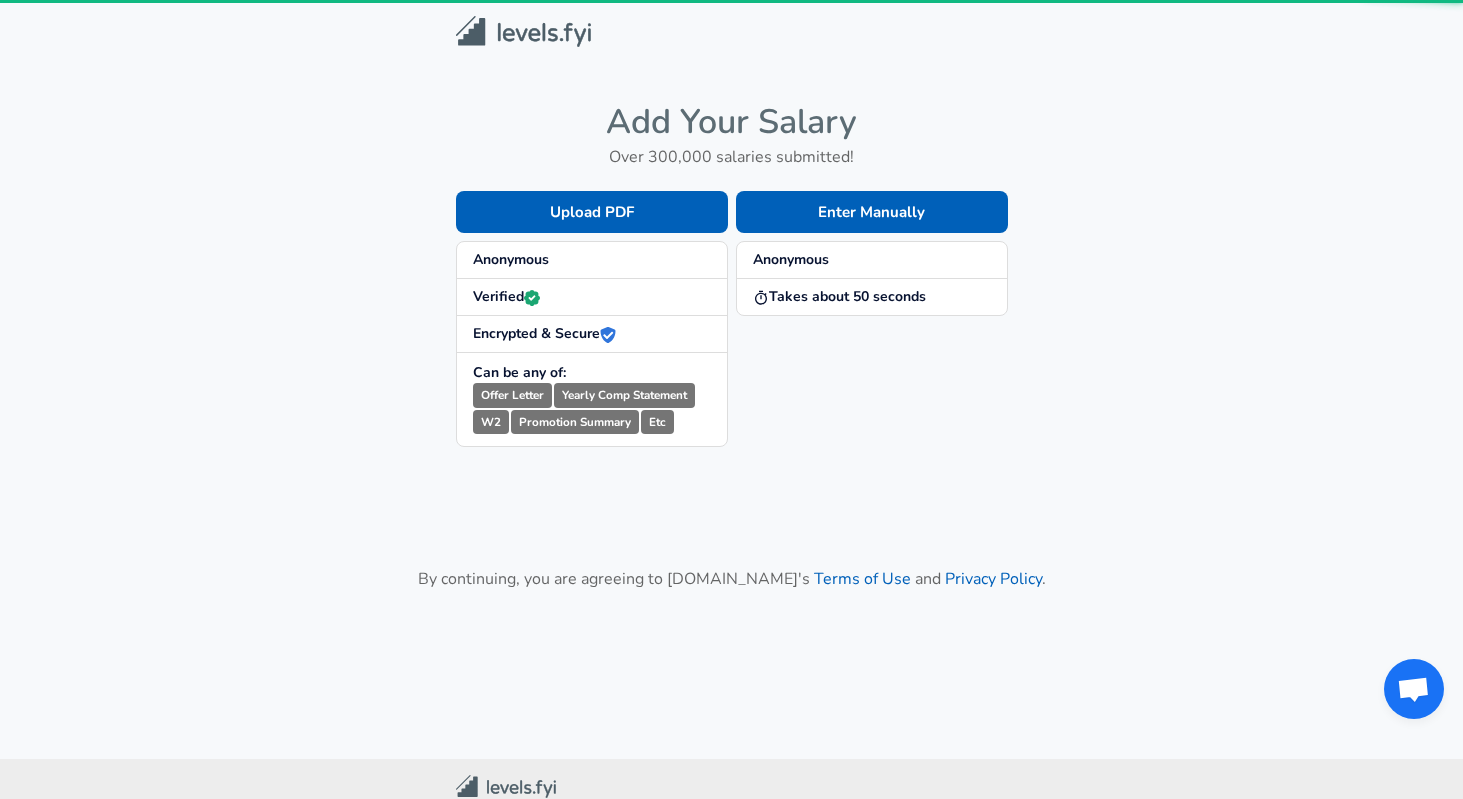 scroll, scrollTop: 0, scrollLeft: 0, axis: both 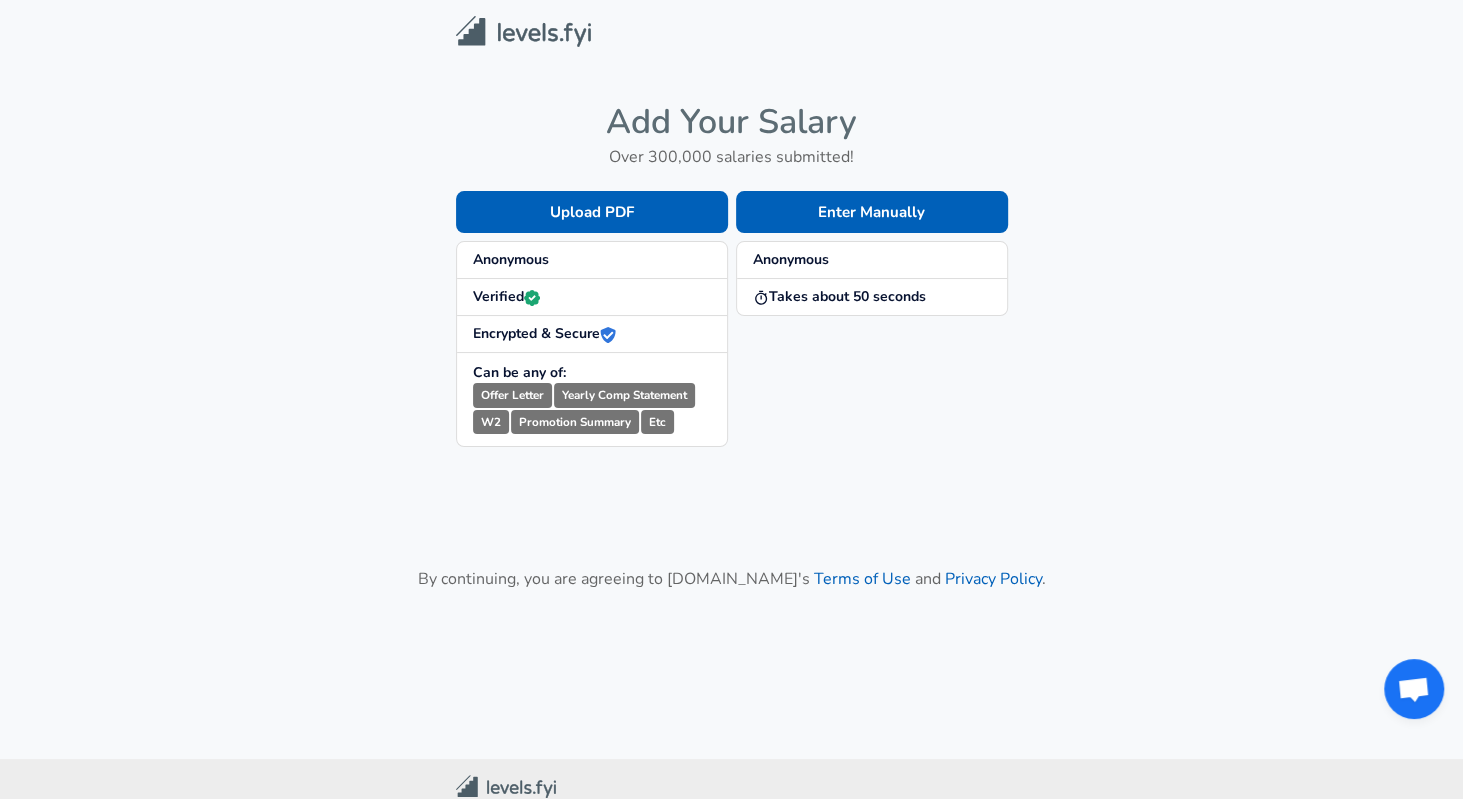 click on "Anonymous" at bounding box center (511, 259) 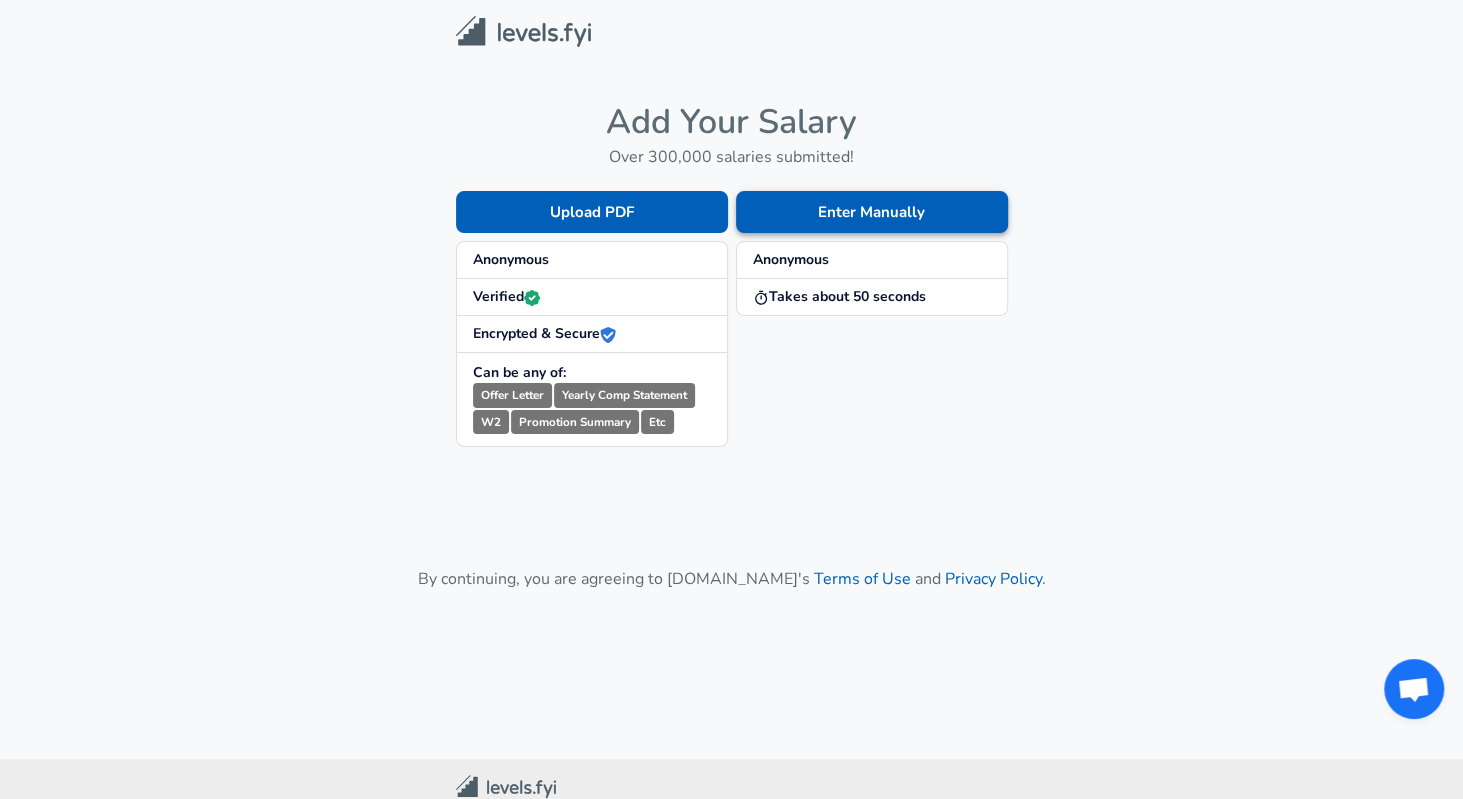 click on "Enter Manually" at bounding box center (872, 212) 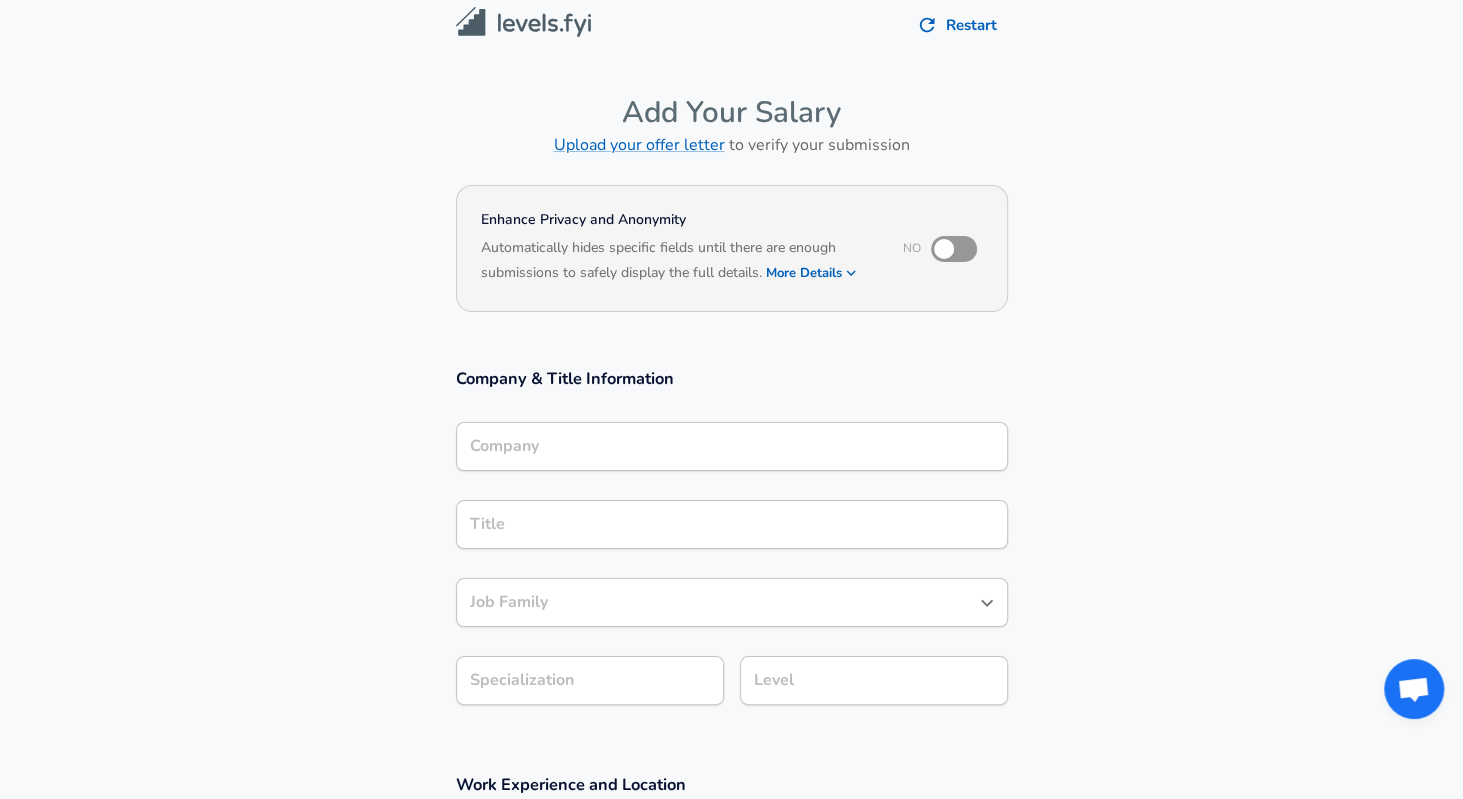 scroll, scrollTop: 32, scrollLeft: 0, axis: vertical 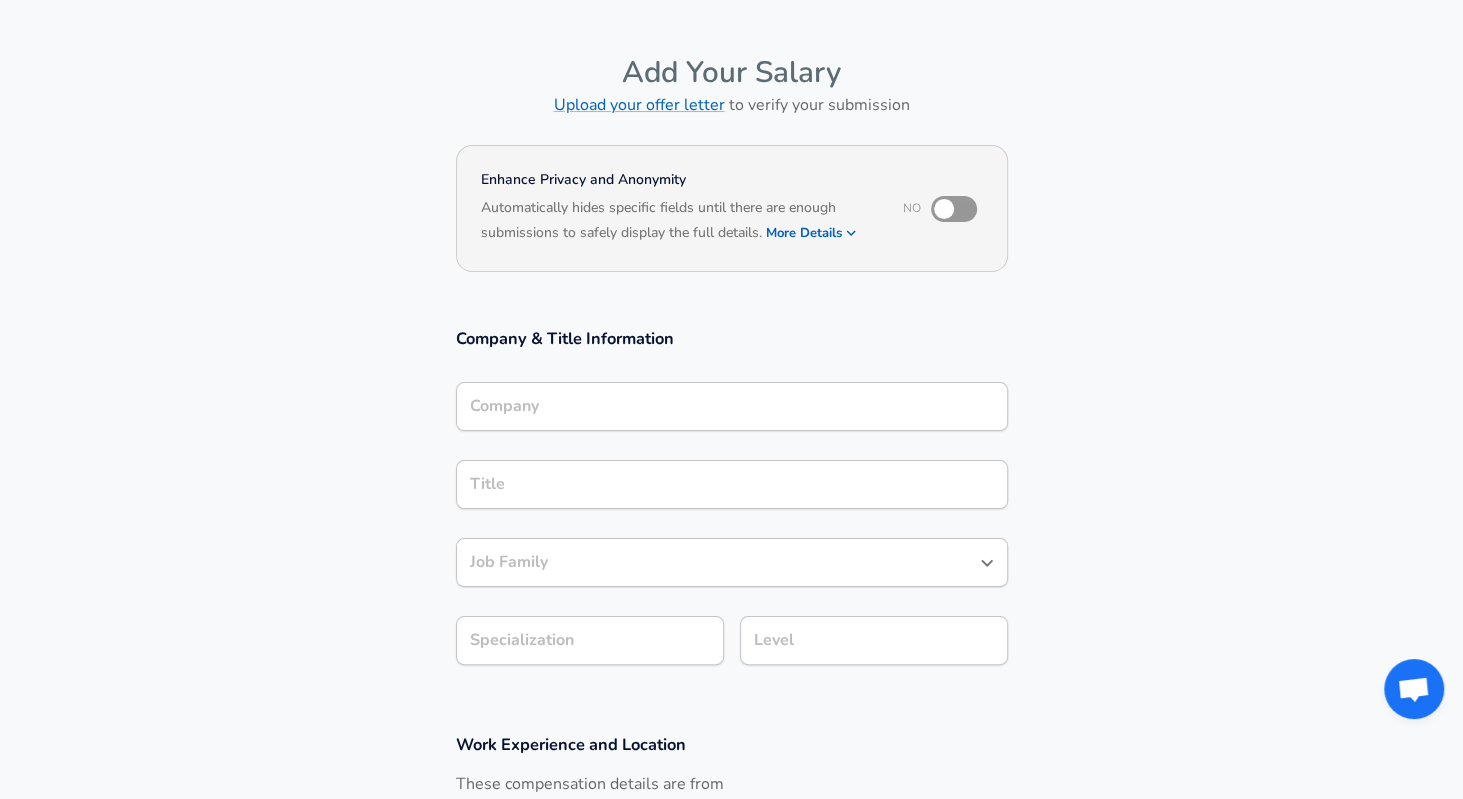 click on "Company" at bounding box center [732, 406] 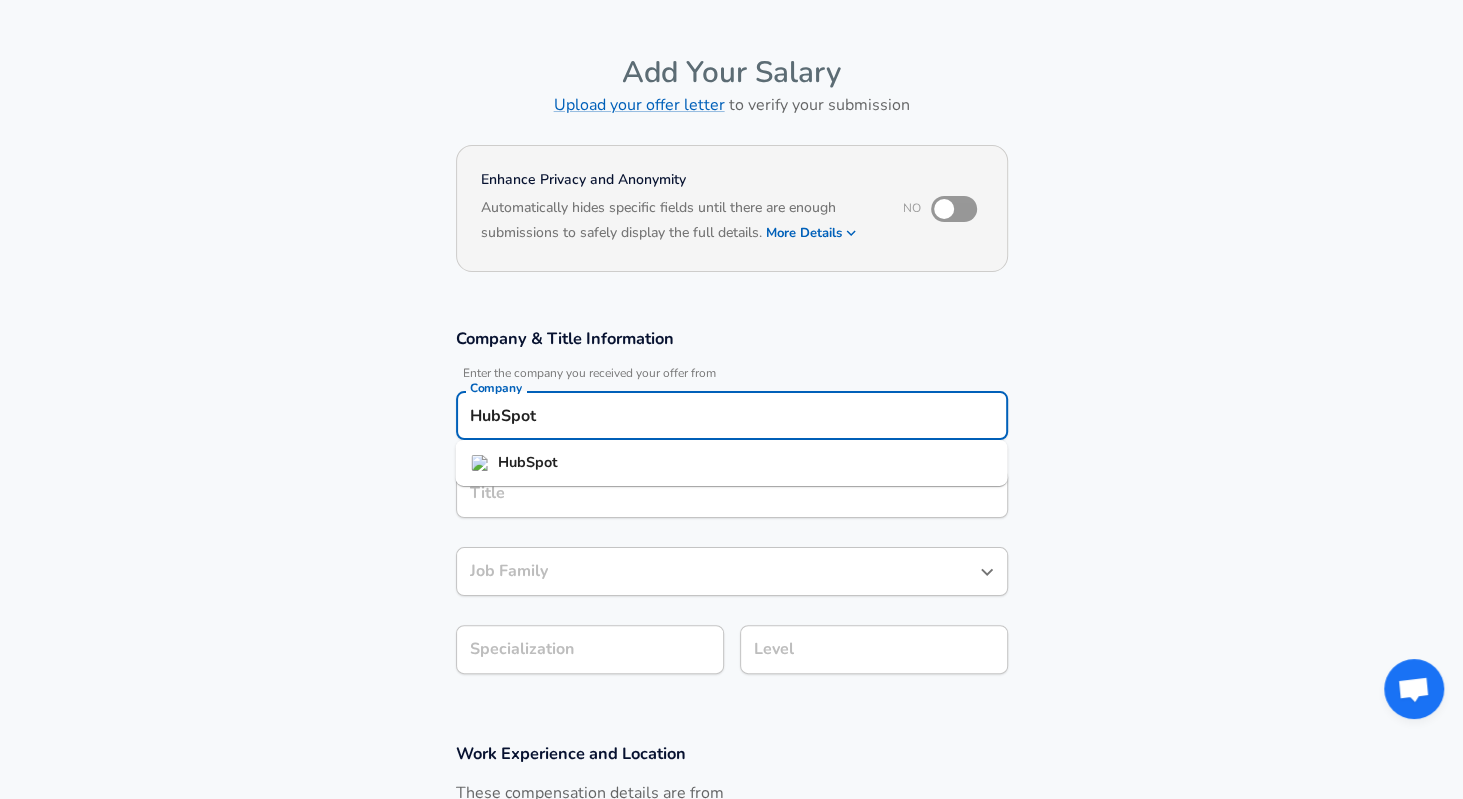 click on "HubSpot" at bounding box center (731, 463) 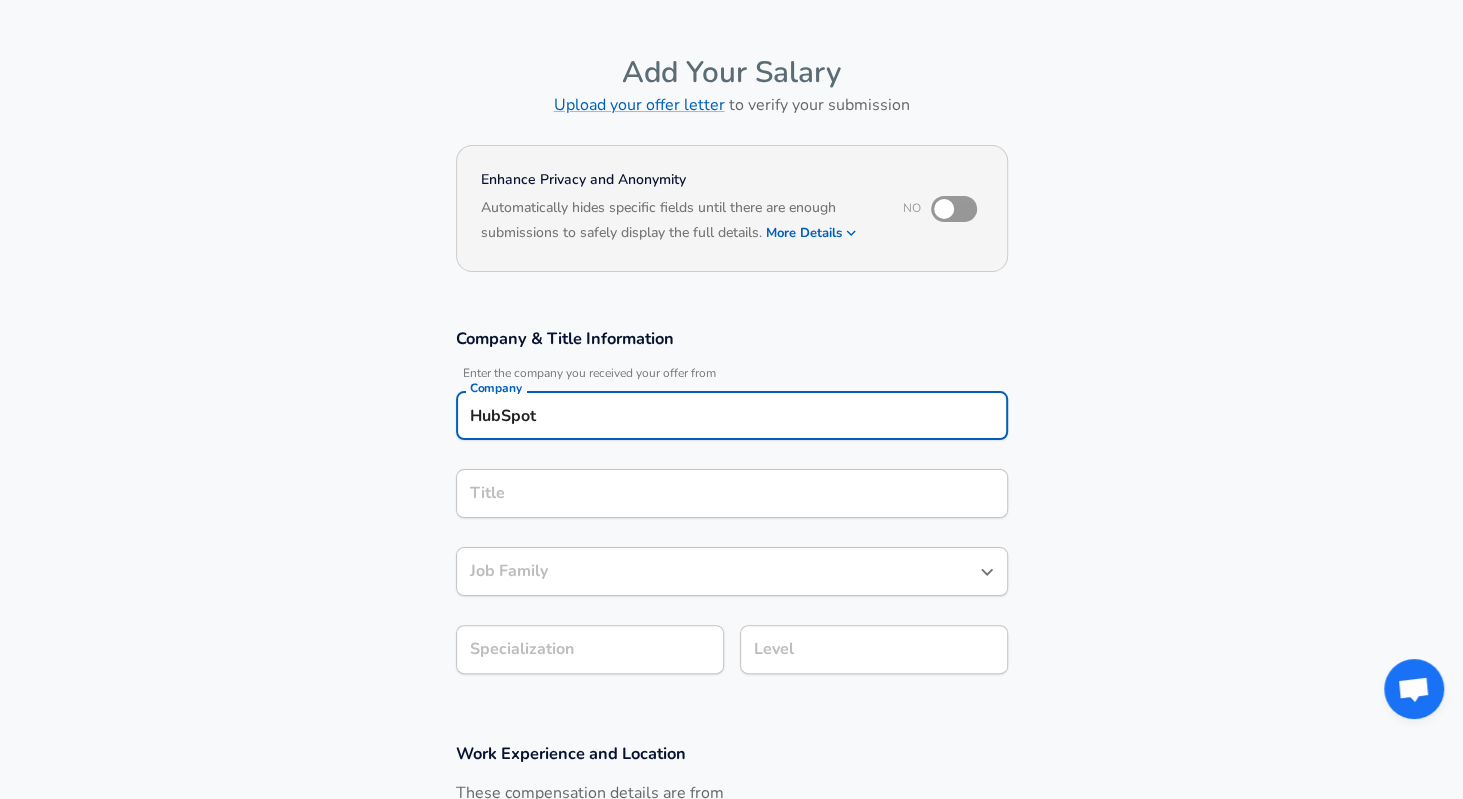 type on "HubSpot" 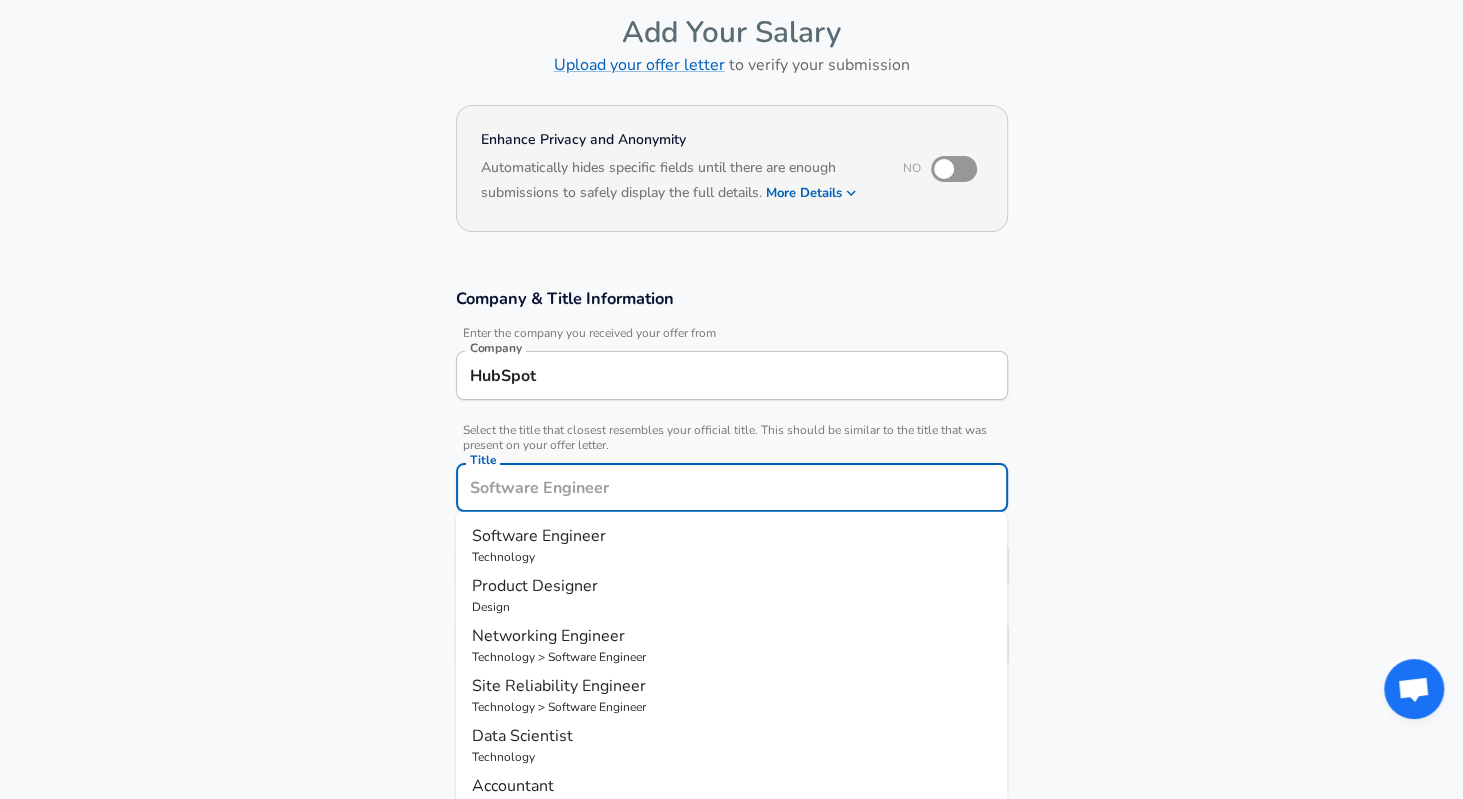 click on "Software Engineer" at bounding box center (538, 536) 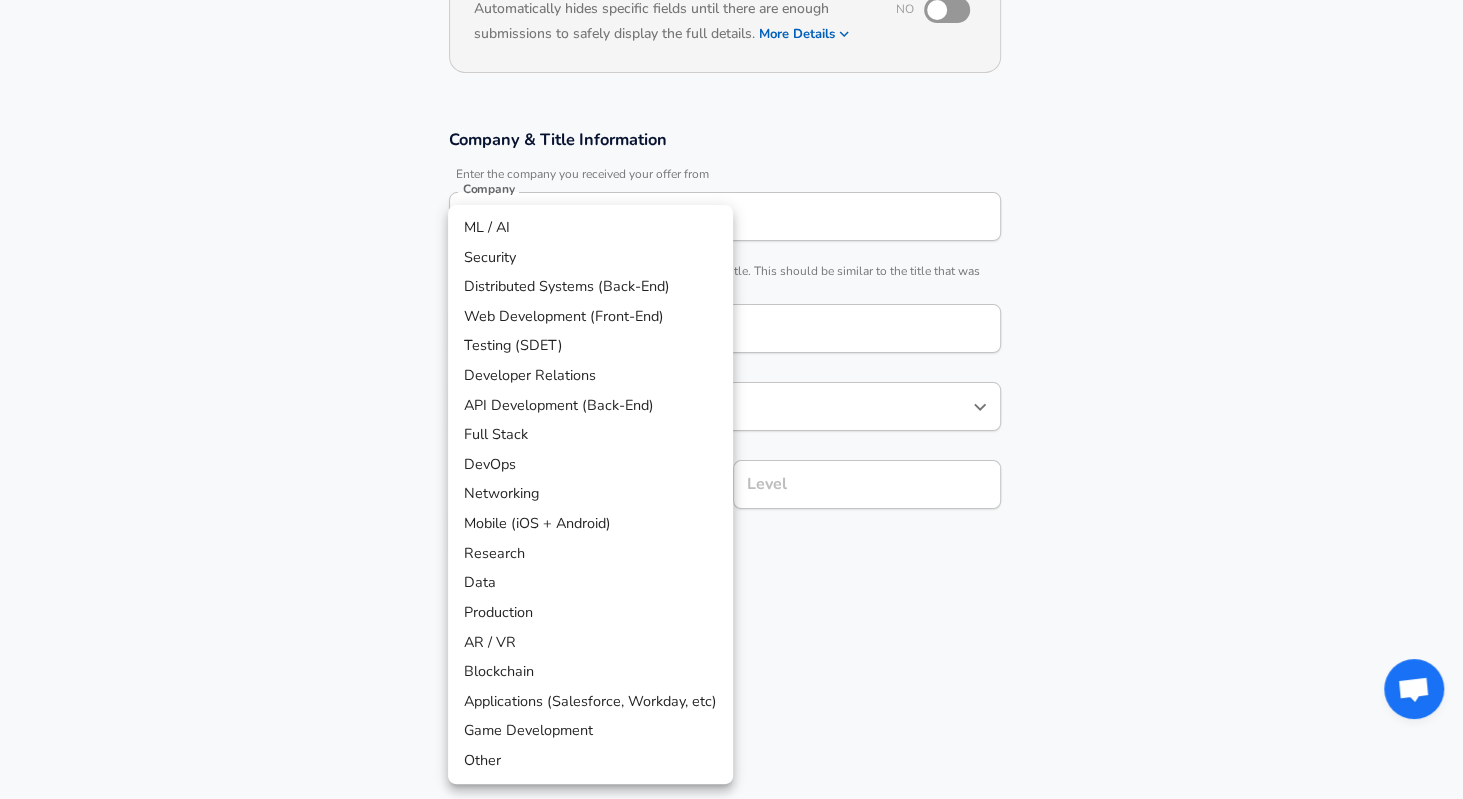 scroll, scrollTop: 311, scrollLeft: 0, axis: vertical 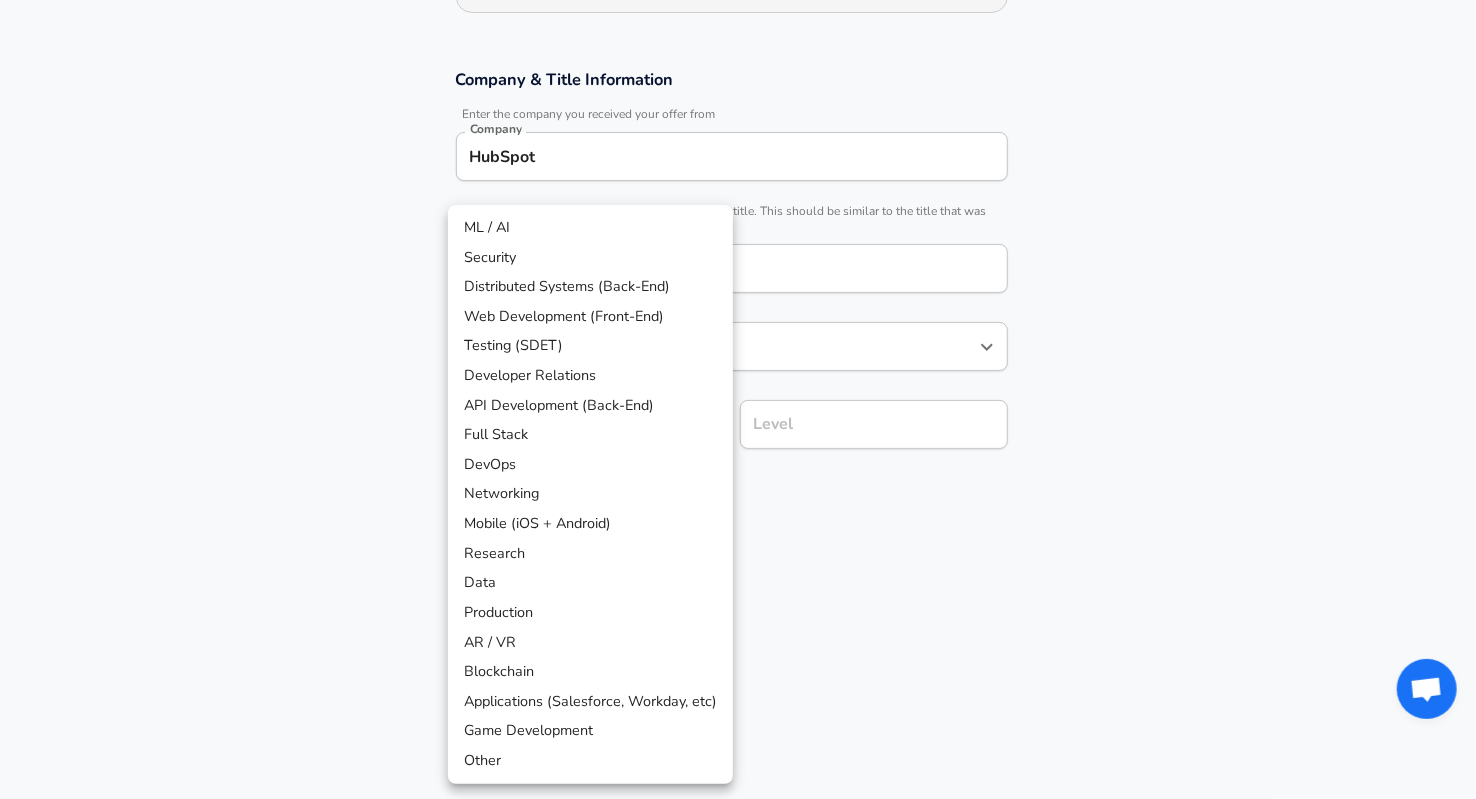 click on "We value your privacy We use cookies to enhance your browsing experience, serve personalized ads or content, and analyze our traffic. By clicking "Accept All", you consent to our use of cookies. Customize    Accept All   Customize Consent Preferences   We use cookies to help you navigate efficiently and perform certain functions. You will find detailed information about all cookies under each consent category below. The cookies that are categorized as "Necessary" are stored on your browser as they are essential for enabling the basic functionalities of the site. ...  Show more Necessary Always Active Necessary cookies are required to enable the basic features of this site, such as providing secure log-in or adjusting your consent preferences. These cookies do not store any personally identifiable data. Cookie _GRECAPTCHA Duration 5 months 27 days Description Google Recaptcha service sets this cookie to identify bots to protect the website against malicious spam attacks. Cookie __stripe_mid Duration 1 year MR" at bounding box center (738, 88) 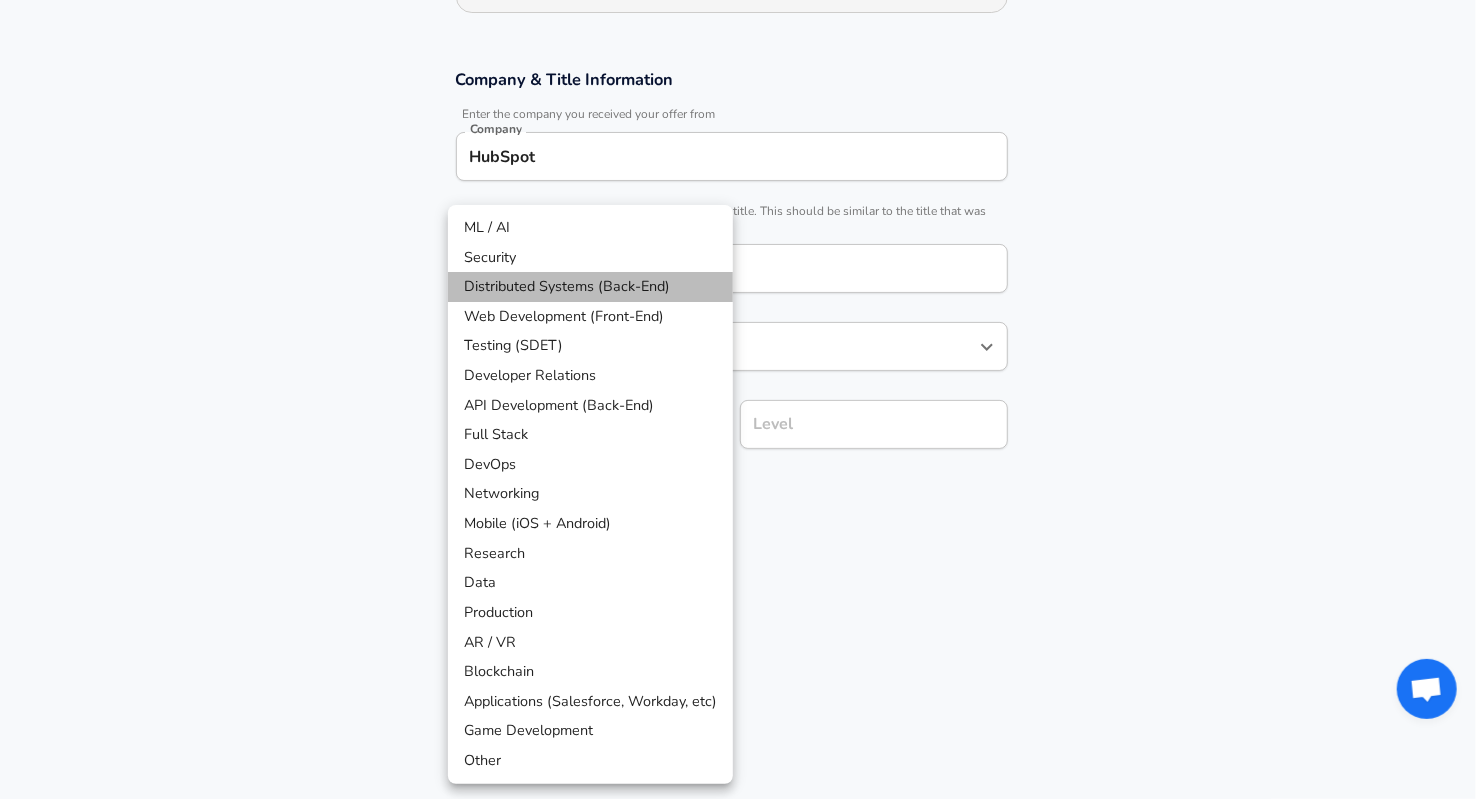 click on "Distributed Systems (Back-End)" at bounding box center [590, 287] 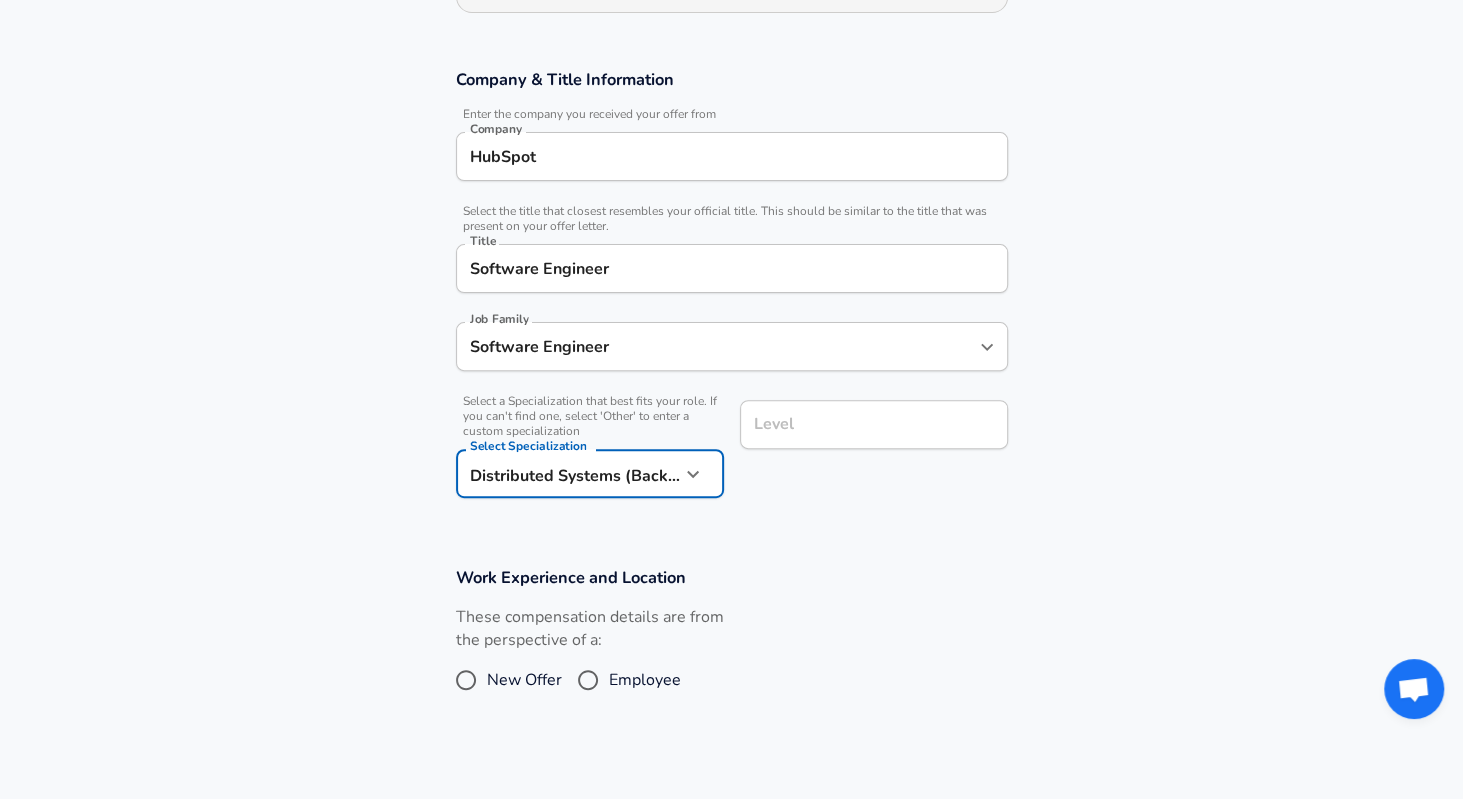 scroll, scrollTop: 351, scrollLeft: 0, axis: vertical 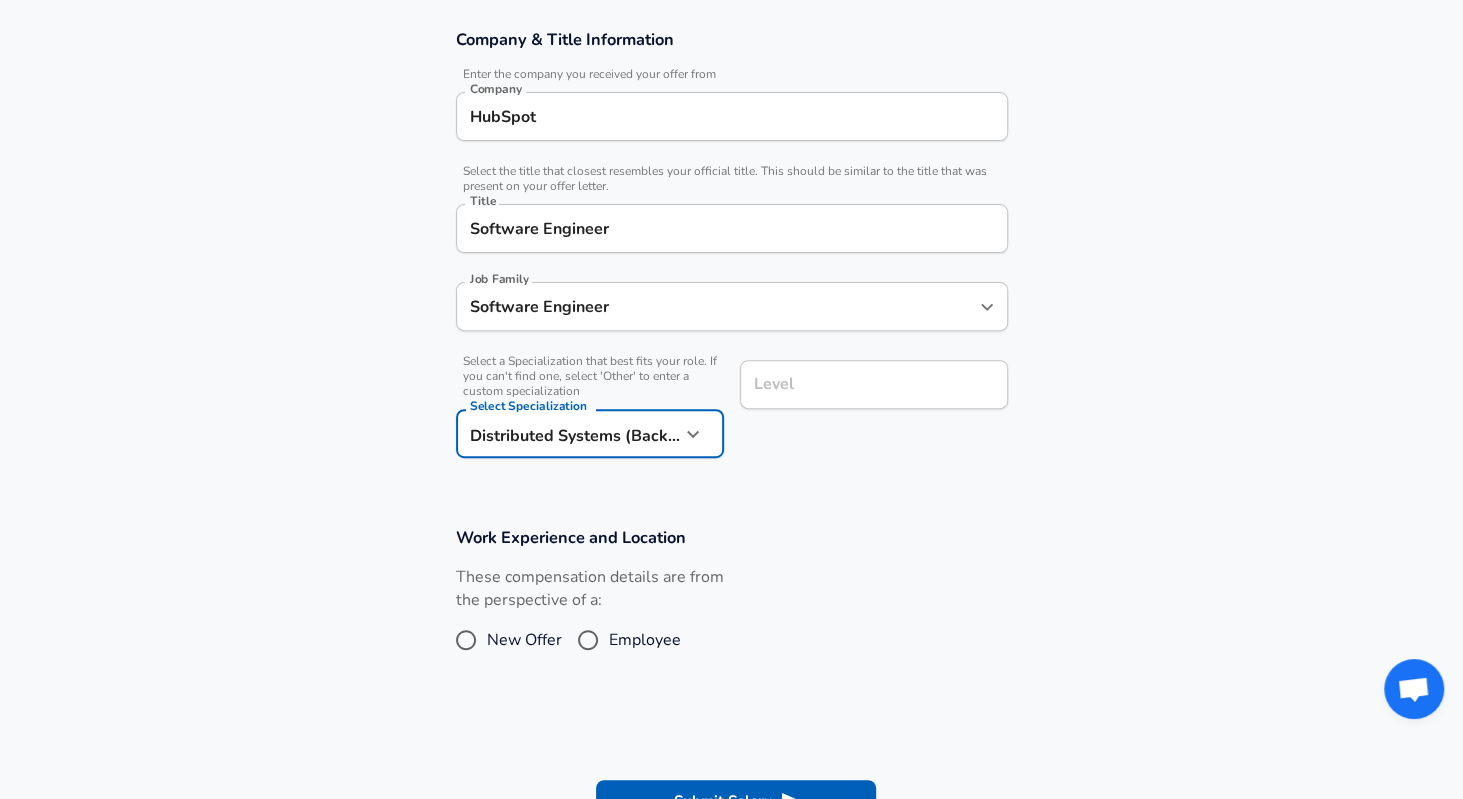 click on "Level" at bounding box center [874, 384] 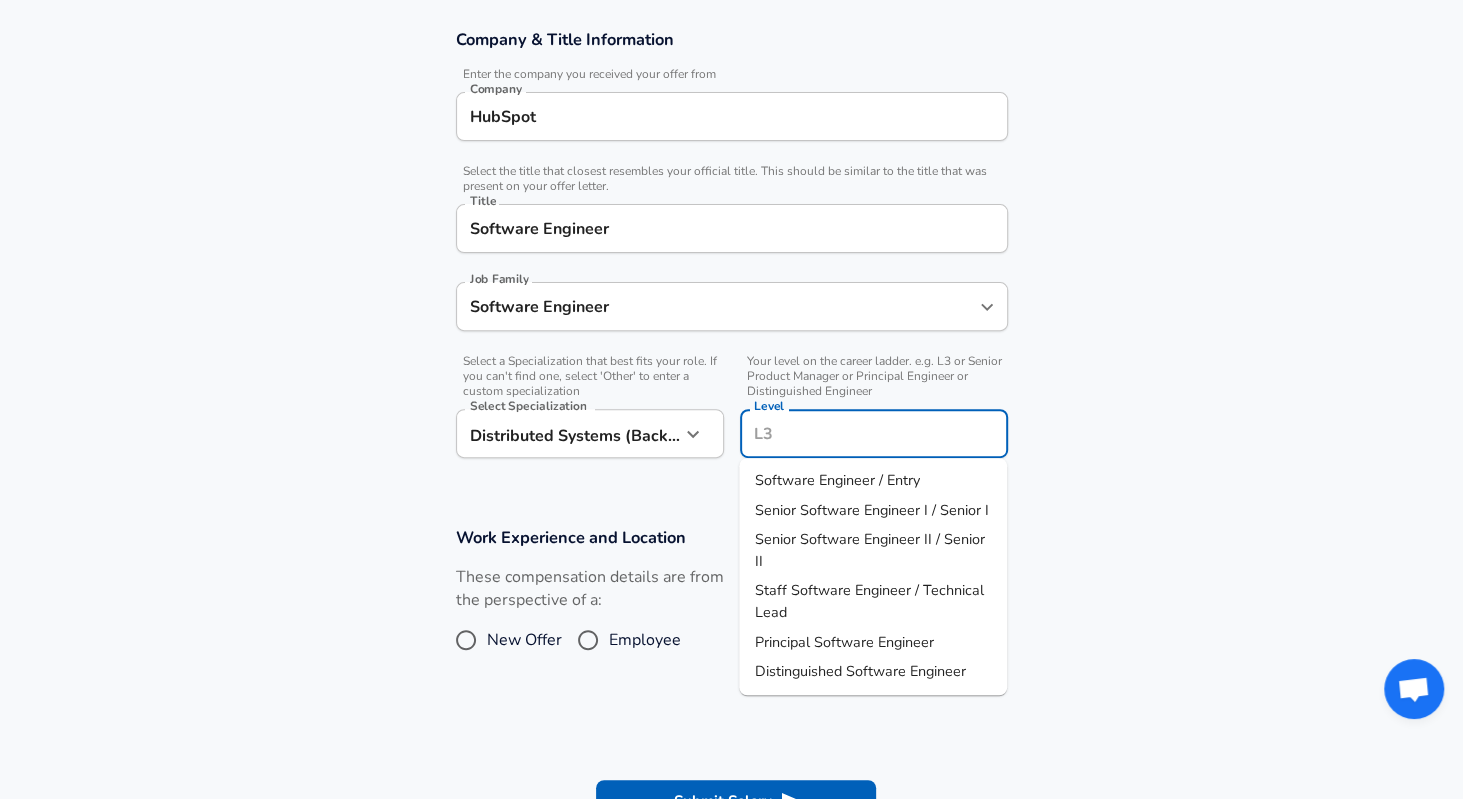 click on "Software Engineer / Entry" at bounding box center [837, 480] 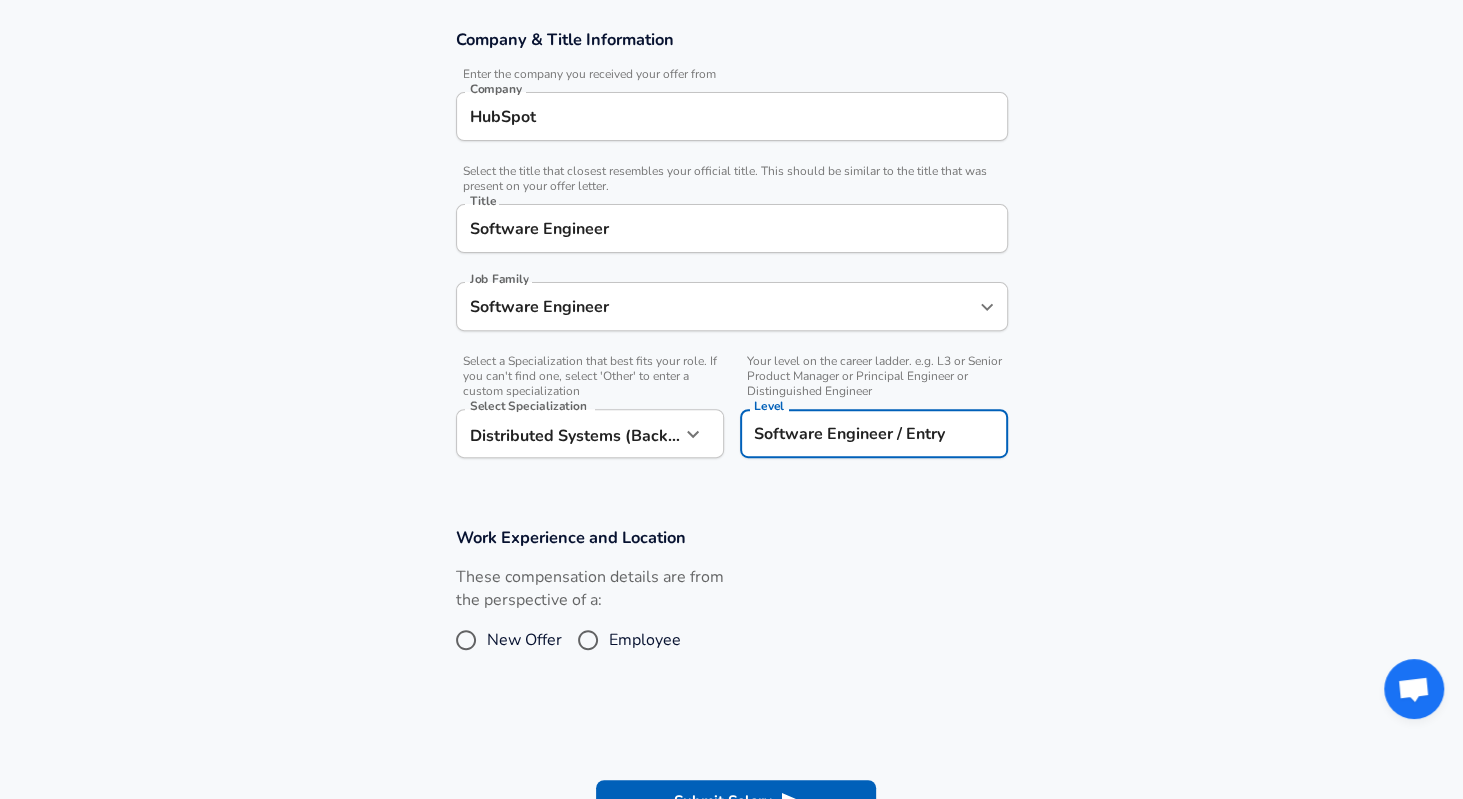 click on "New Offer" at bounding box center (524, 640) 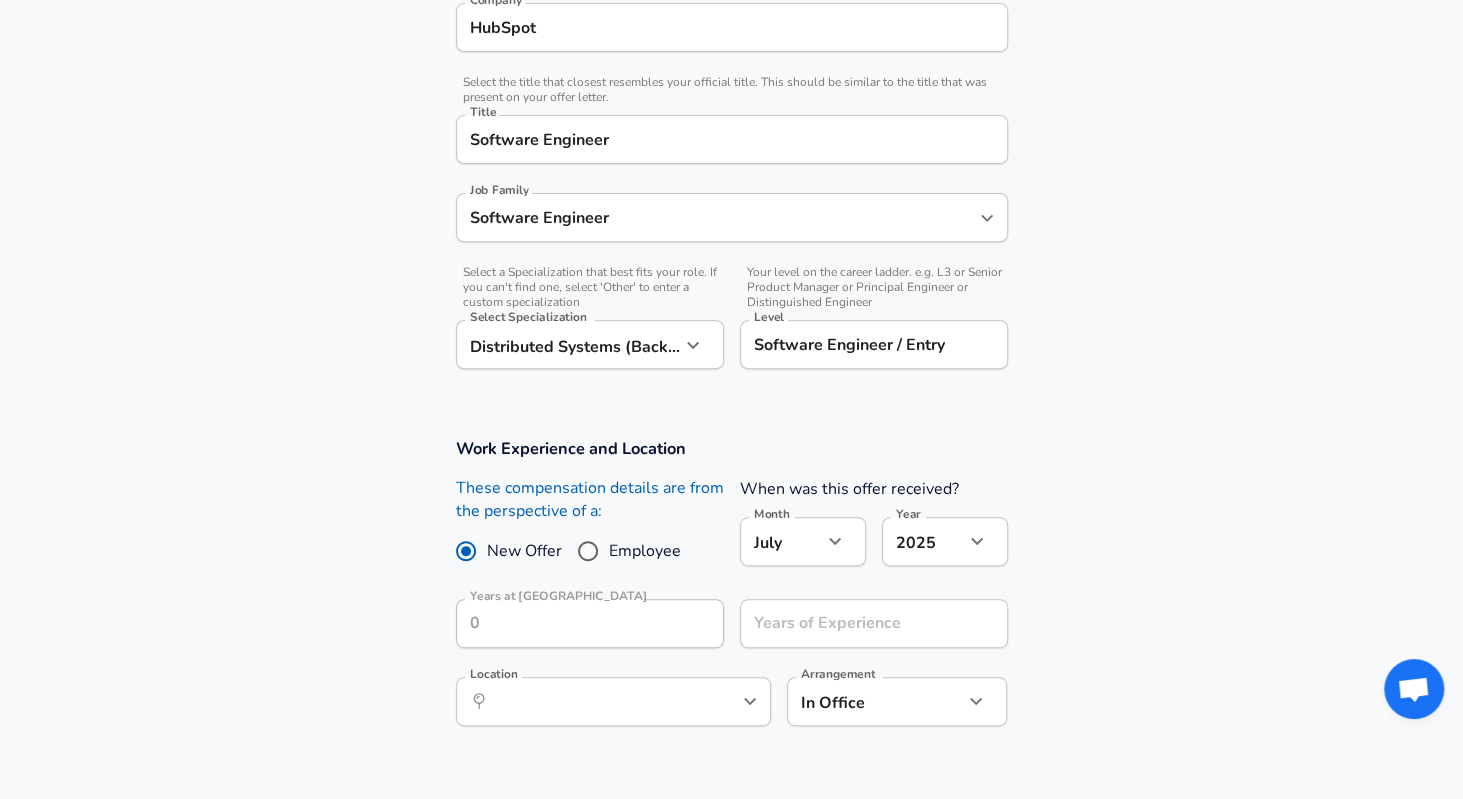 scroll, scrollTop: 450, scrollLeft: 0, axis: vertical 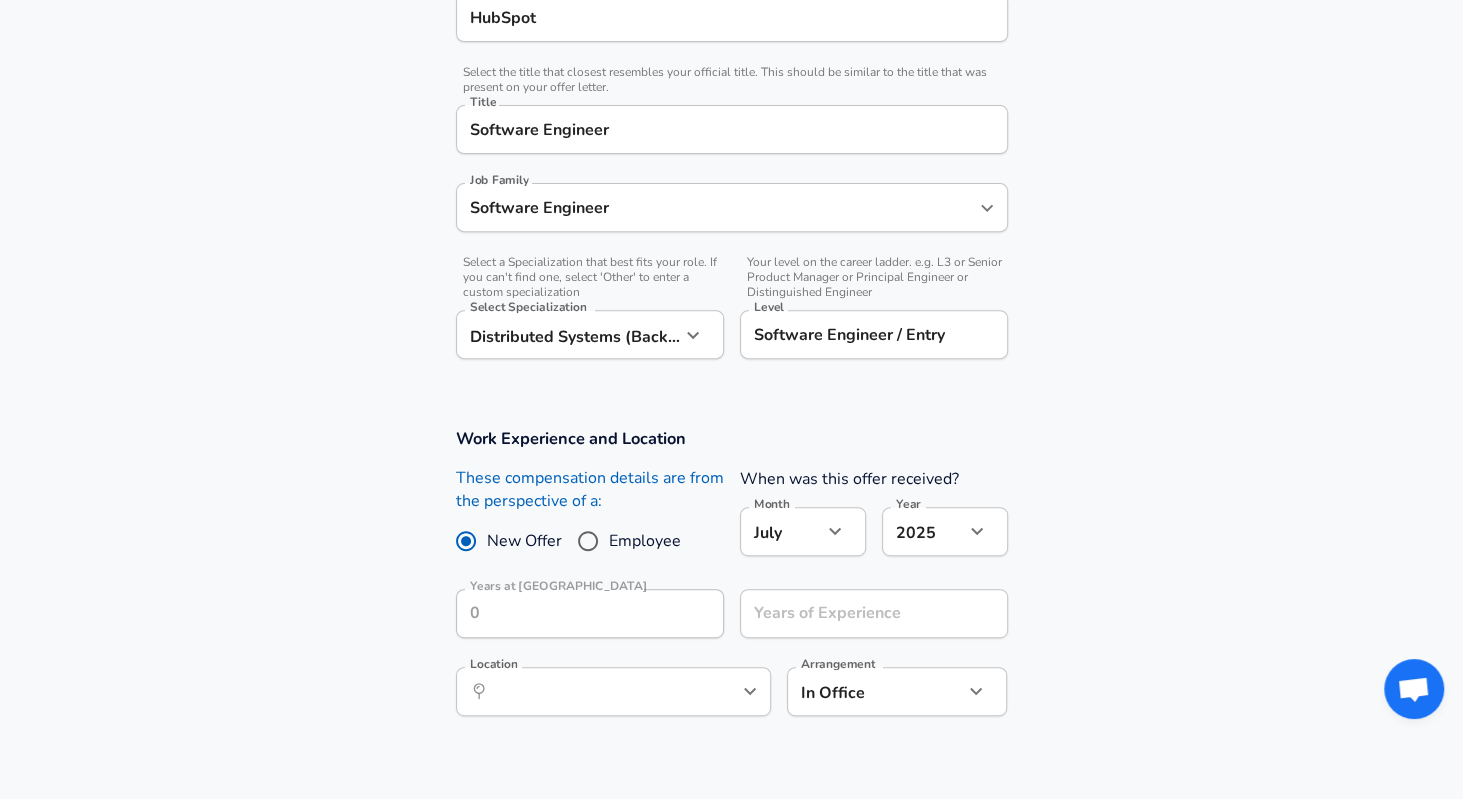click on "Employee" at bounding box center [645, 541] 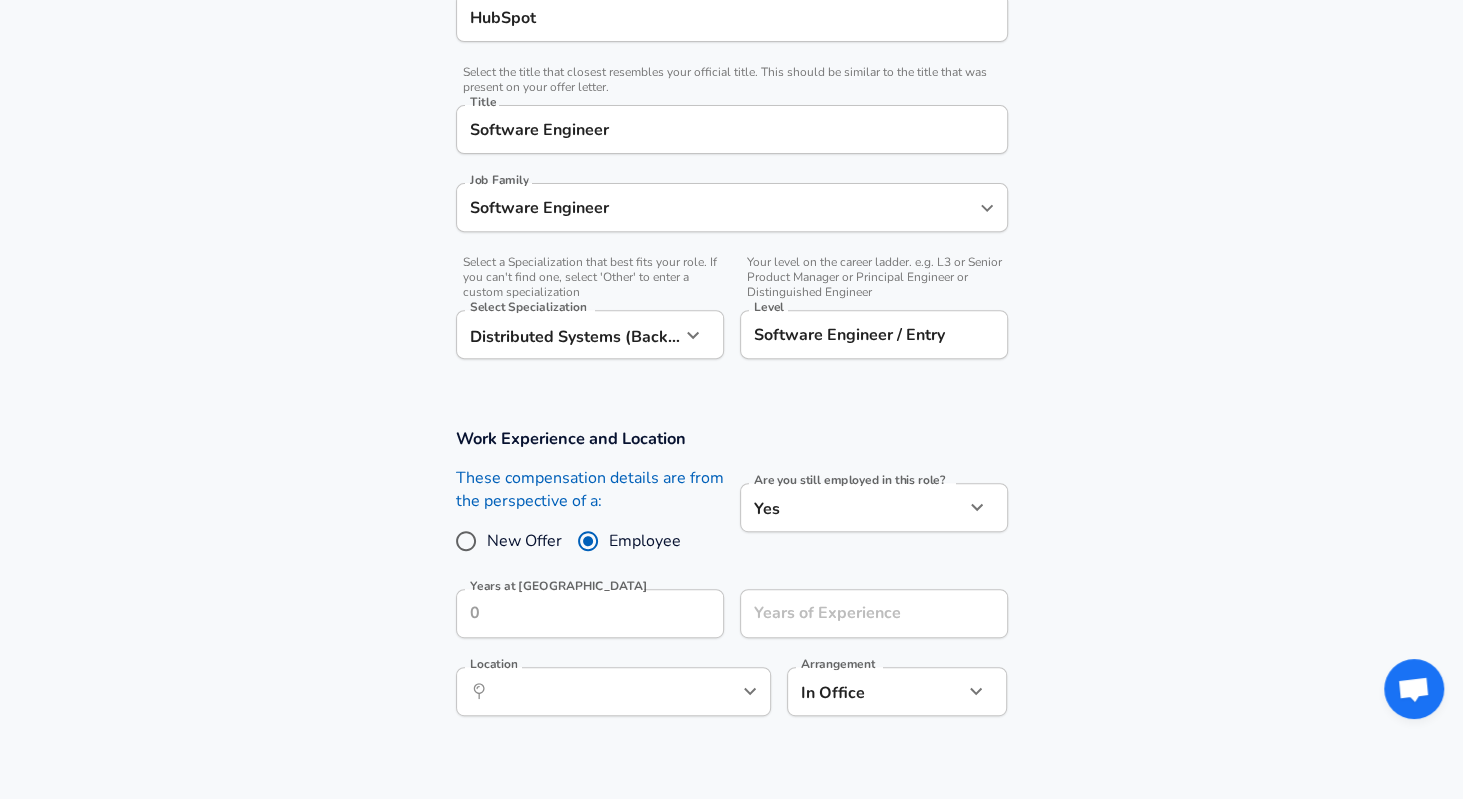click on "New Offer" at bounding box center [524, 541] 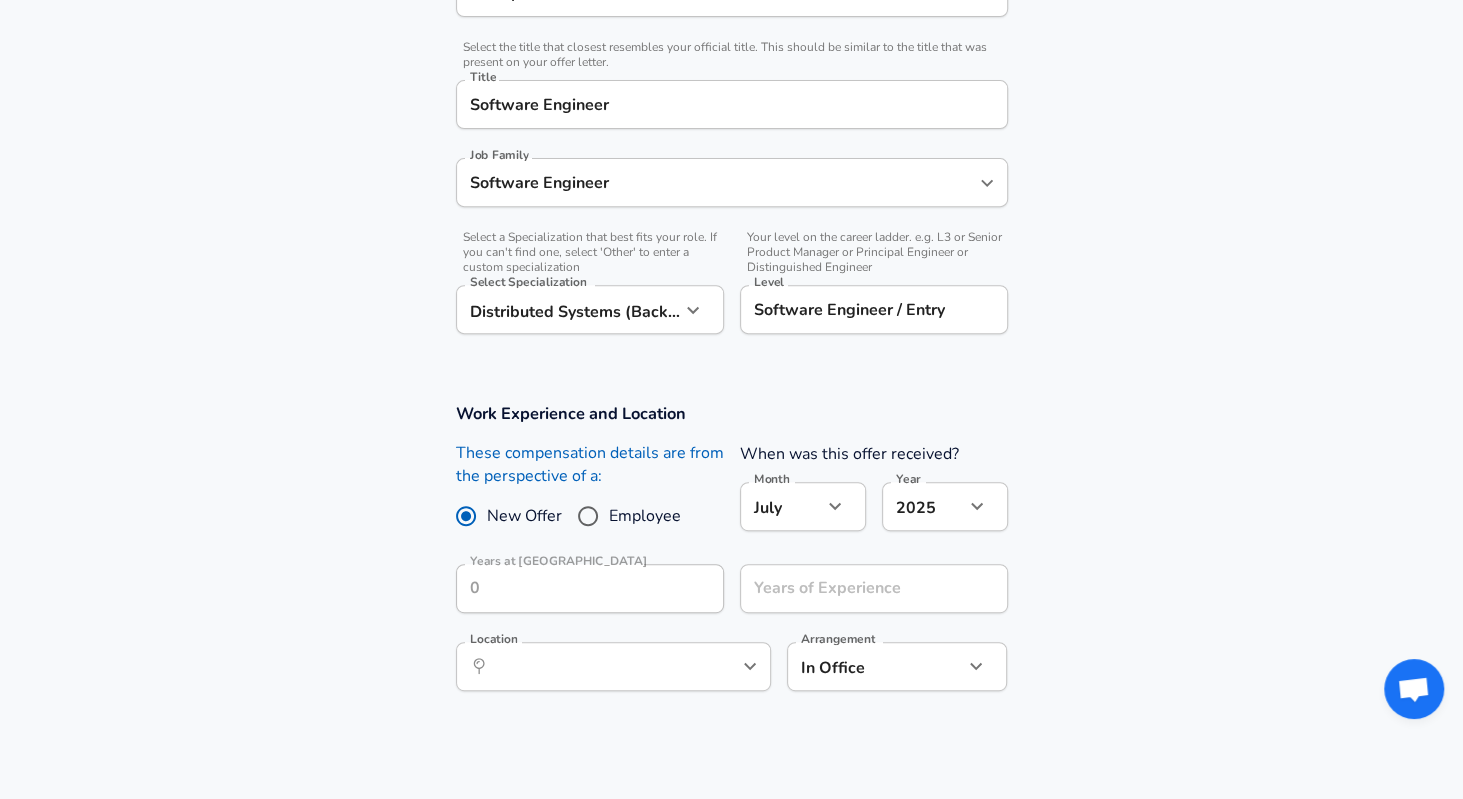 scroll, scrollTop: 479, scrollLeft: 0, axis: vertical 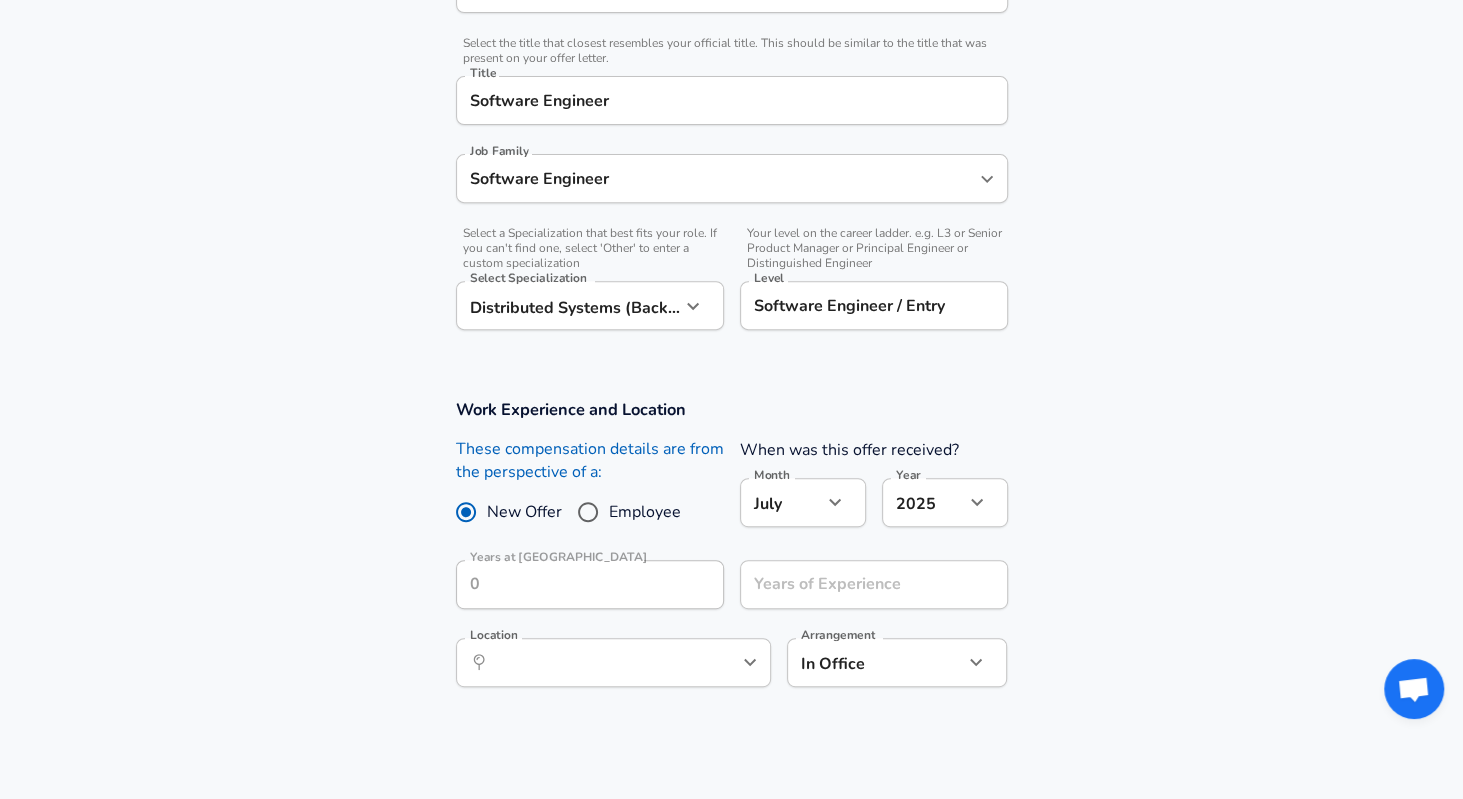 click on "Employee" at bounding box center (645, 512) 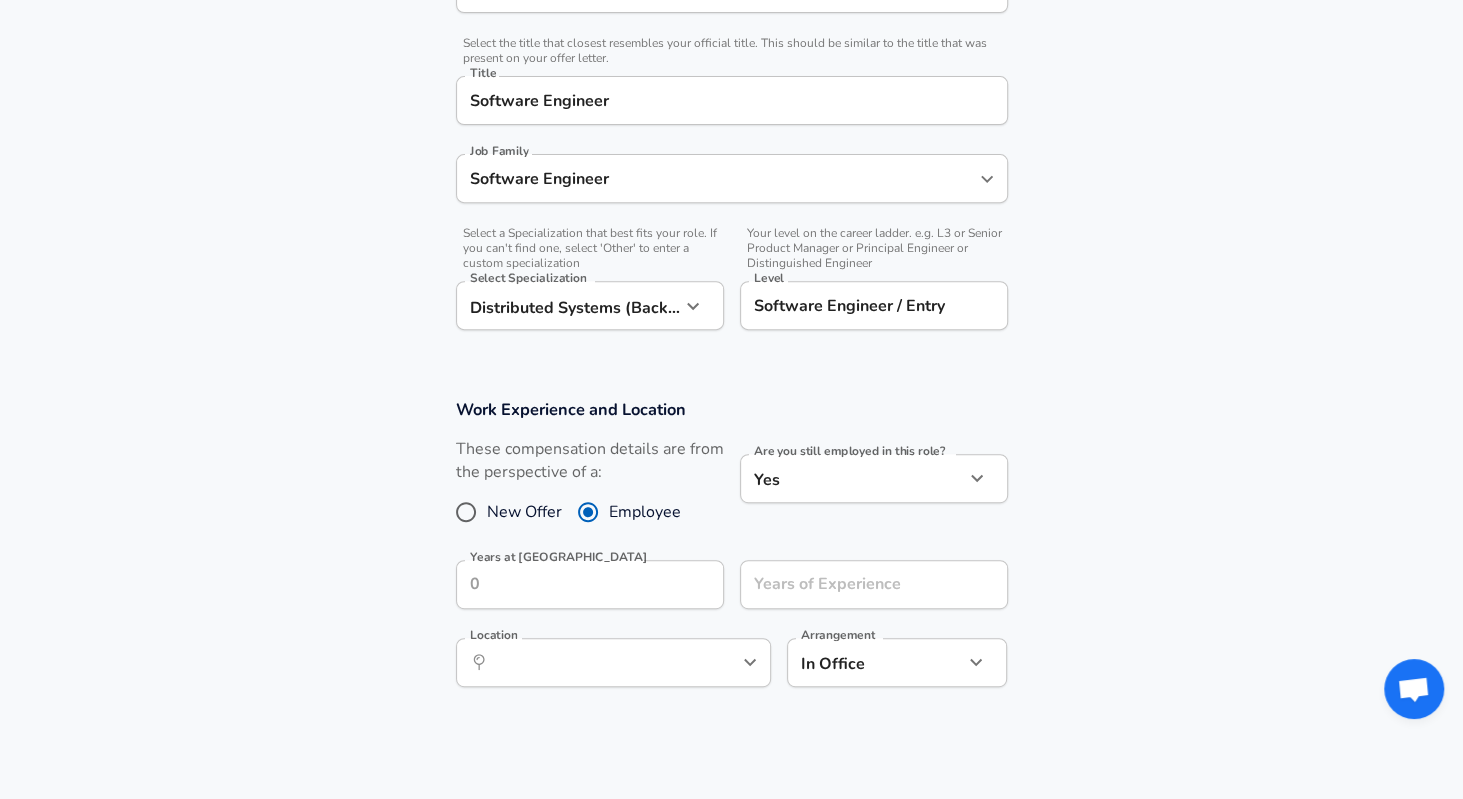 click on "New Offer" at bounding box center [524, 512] 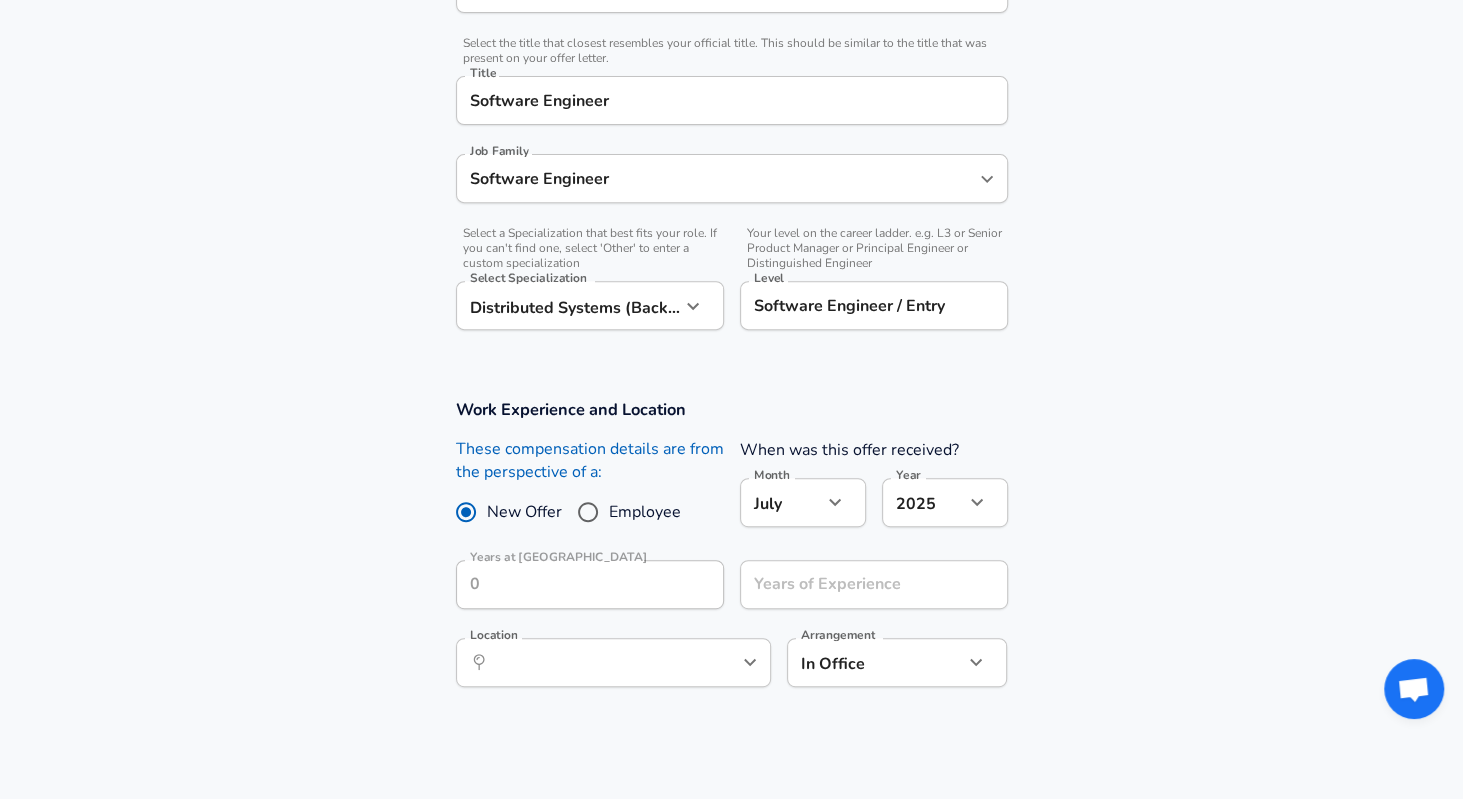 click on "We value your privacy We use cookies to enhance your browsing experience, serve personalized ads or content, and analyze our traffic. By clicking "Accept All", you consent to our use of cookies. Customize    Accept All   Customize Consent Preferences   We use cookies to help you navigate efficiently and perform certain functions. You will find detailed information about all cookies under each consent category below. The cookies that are categorized as "Necessary" are stored on your browser as they are essential for enabling the basic functionalities of the site. ...  Show more Necessary Always Active Necessary cookies are required to enable the basic features of this site, such as providing secure log-in or adjusting your consent preferences. These cookies do not store any personally identifiable data. Cookie _GRECAPTCHA Duration 5 months 27 days Description Google Recaptcha service sets this cookie to identify bots to protect the website against malicious spam attacks. Cookie __stripe_mid Duration 1 year MR" at bounding box center (731, -80) 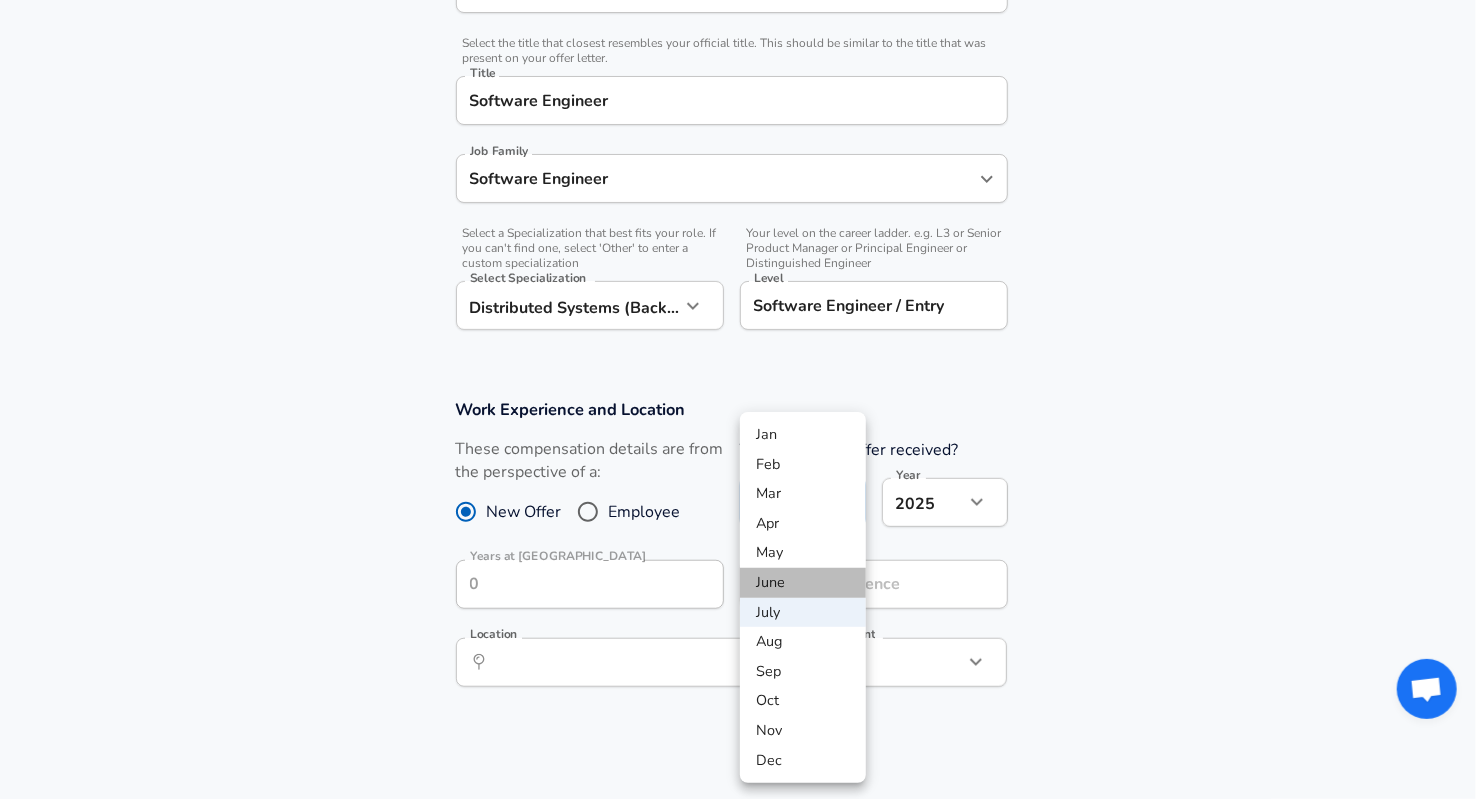 click on "June" at bounding box center [803, 583] 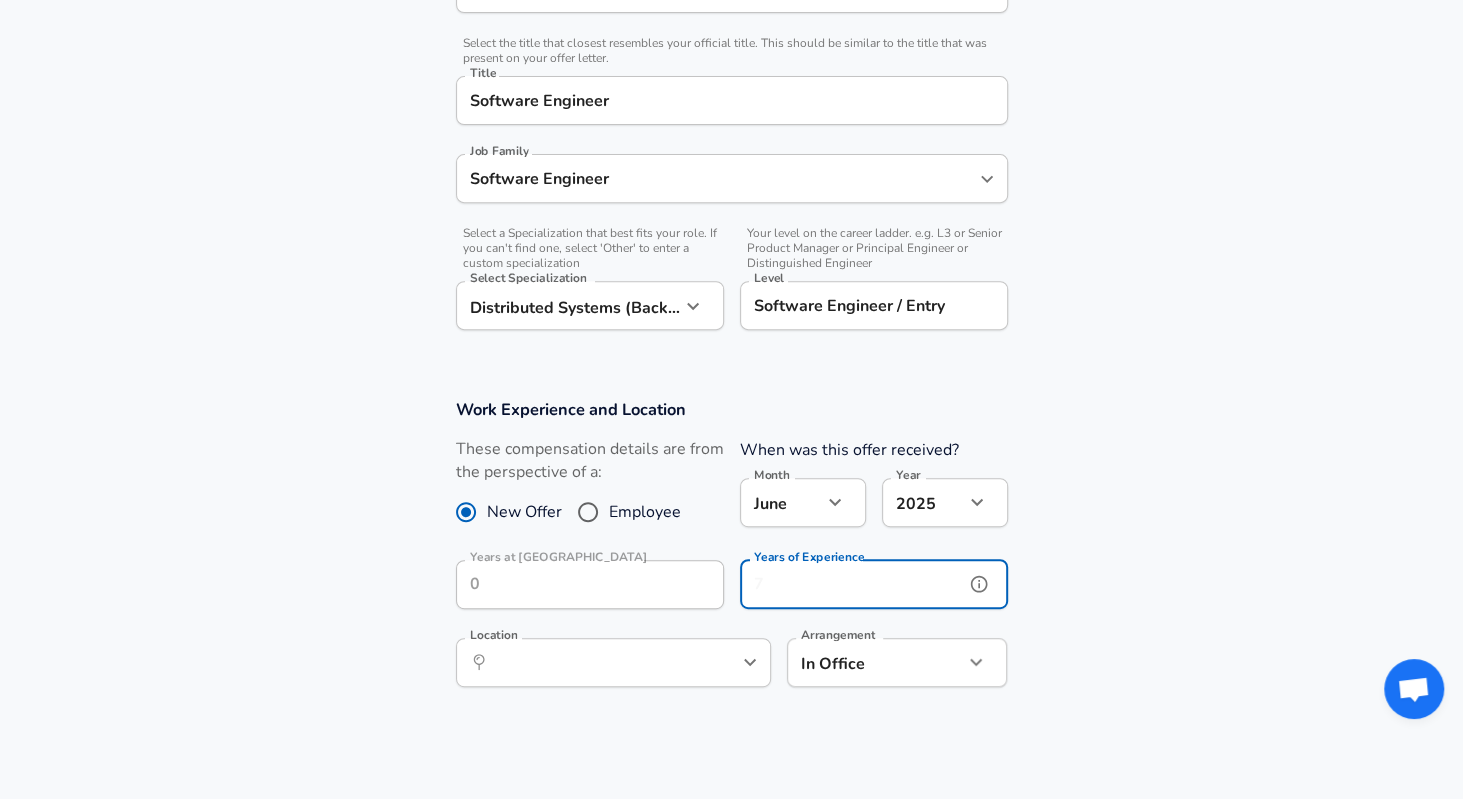 click on "Years of Experience" at bounding box center (852, 584) 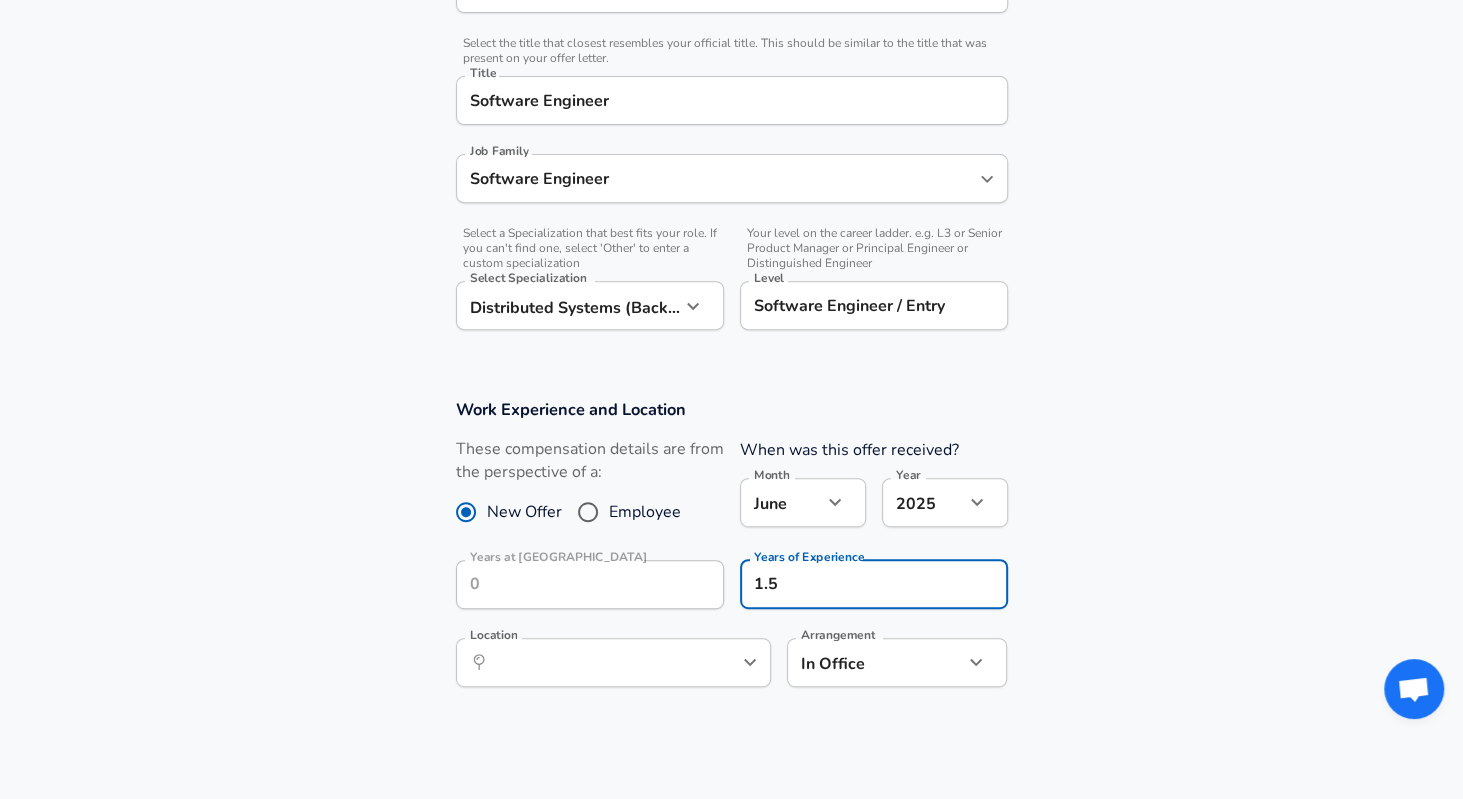 click on "Work Experience and Location These compensation details are from the perspective of a: New Offer Employee When was this offer received? Month [DATE] Month Year [DATE] 2025 Year Years at HubSpot Years at HubSpot Years of Experience 1.5 Years of Experience Location ​ Location Arrangement In Office office Arrangement" at bounding box center (731, 553) 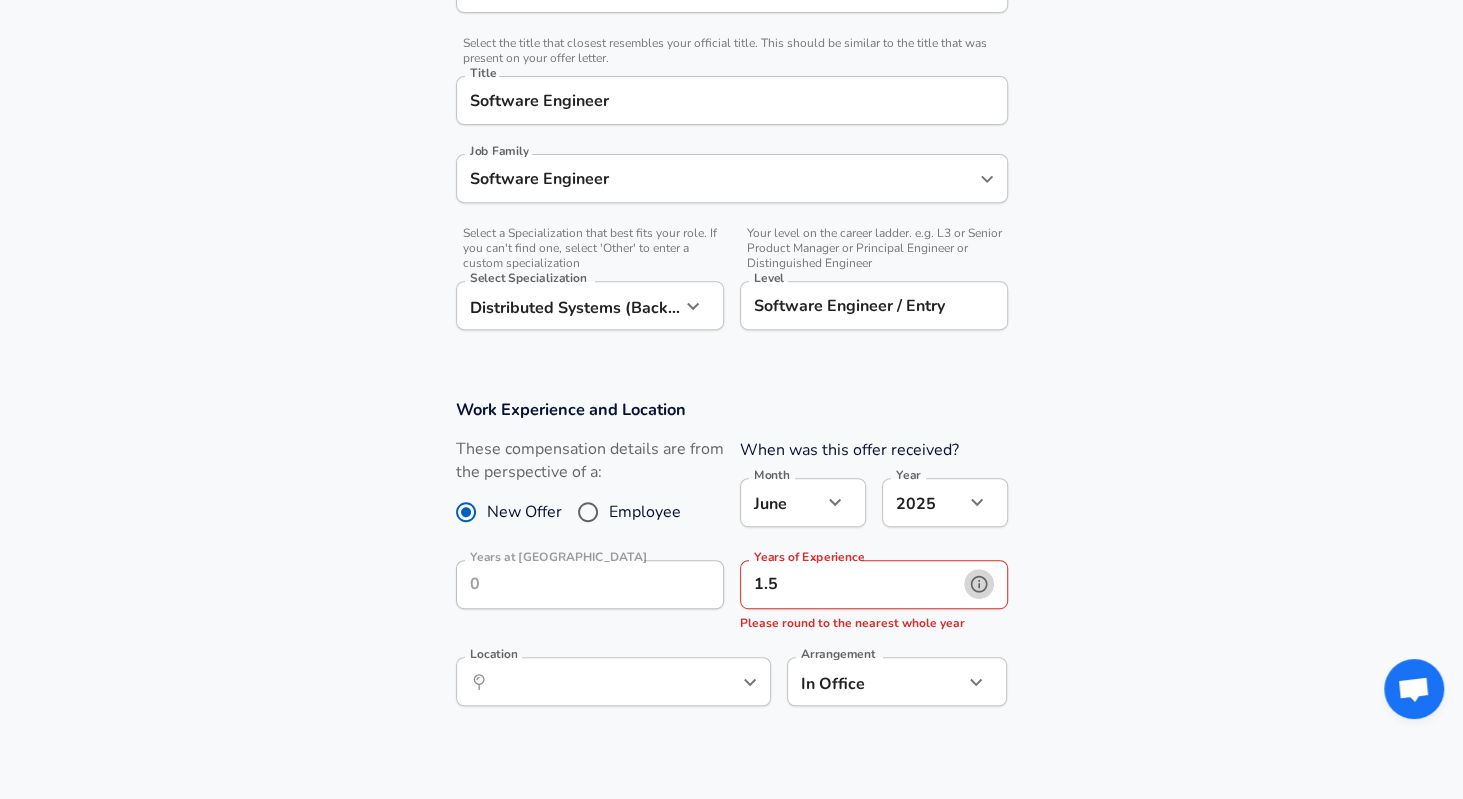 click 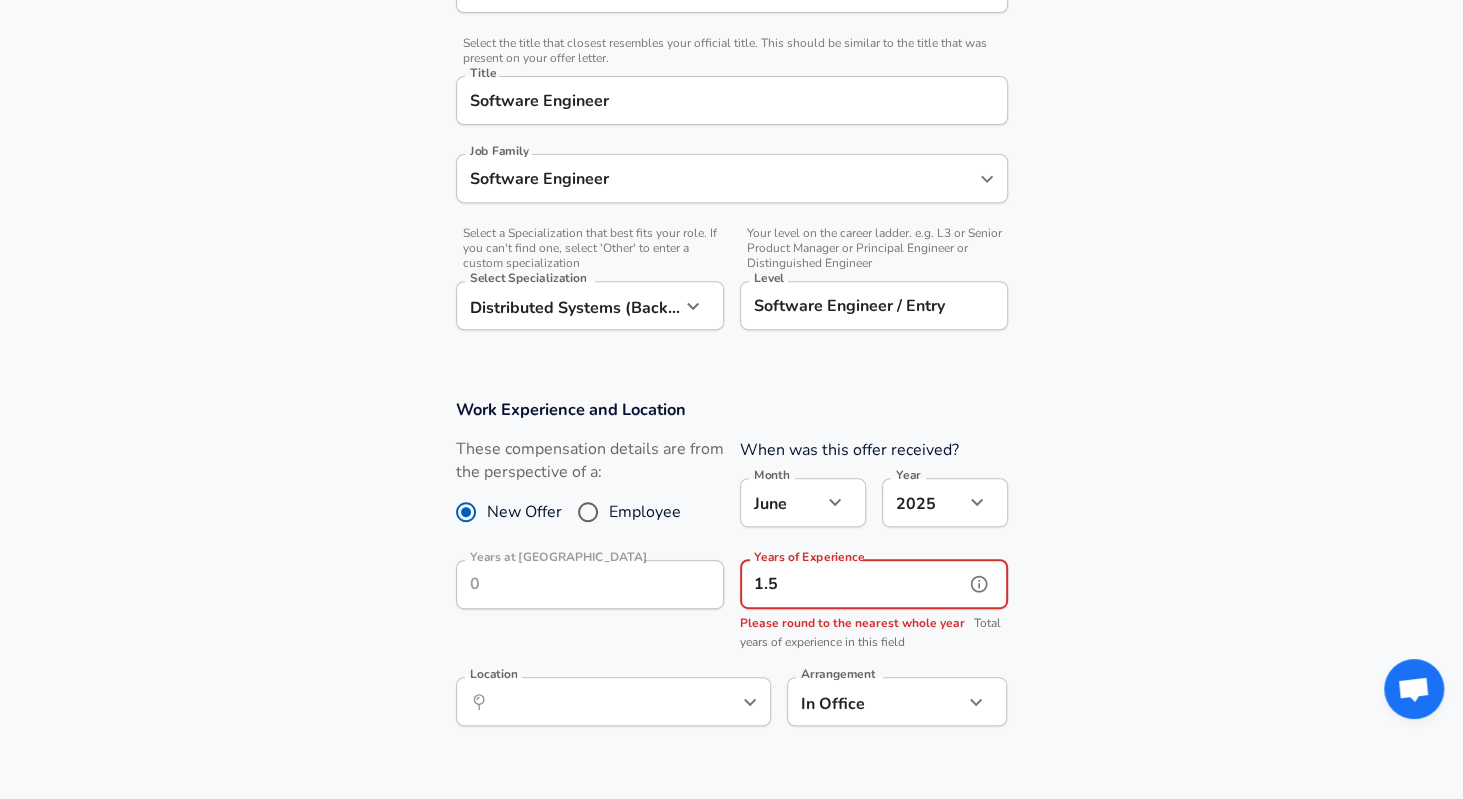 click on "1.5" at bounding box center [852, 584] 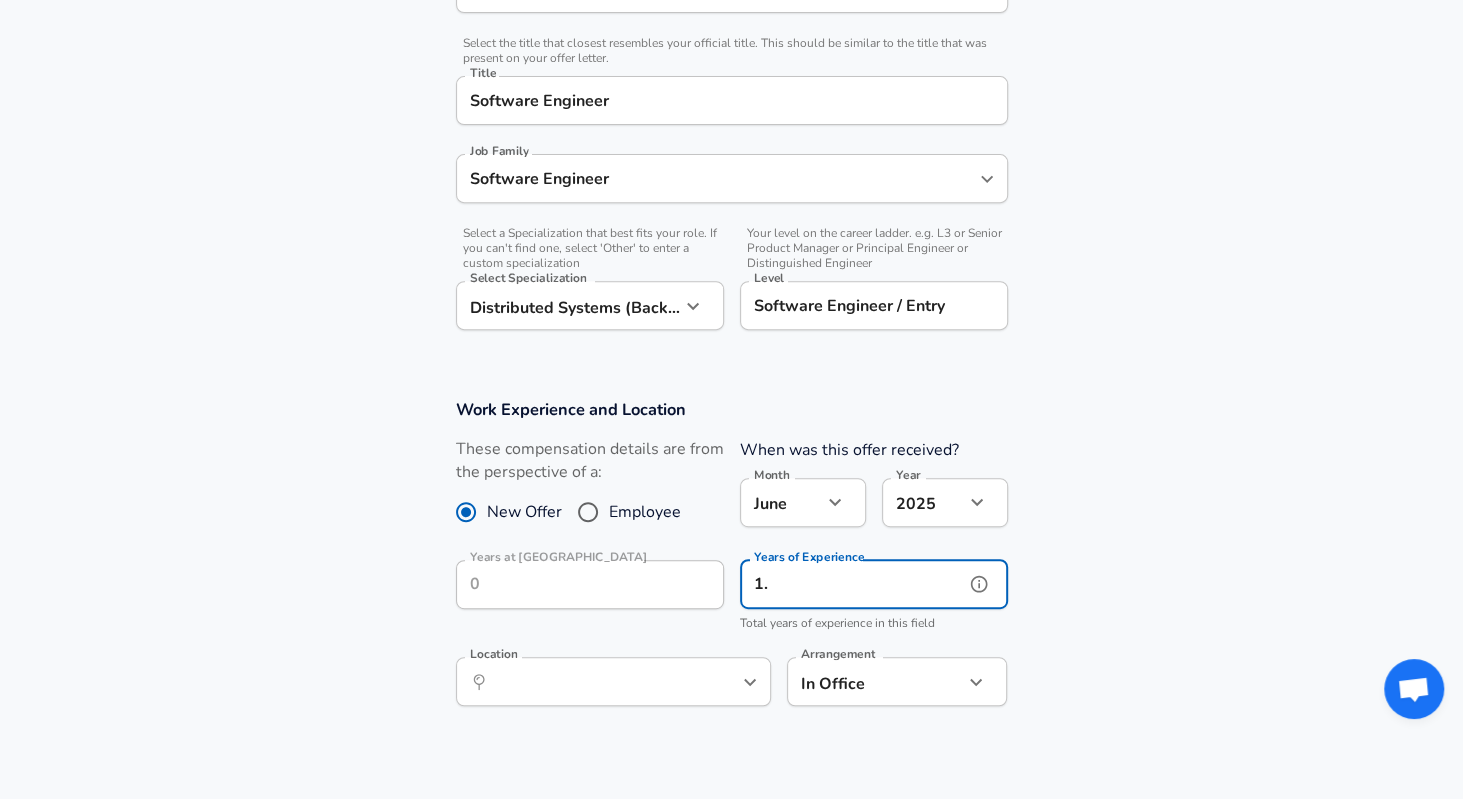 type on "1" 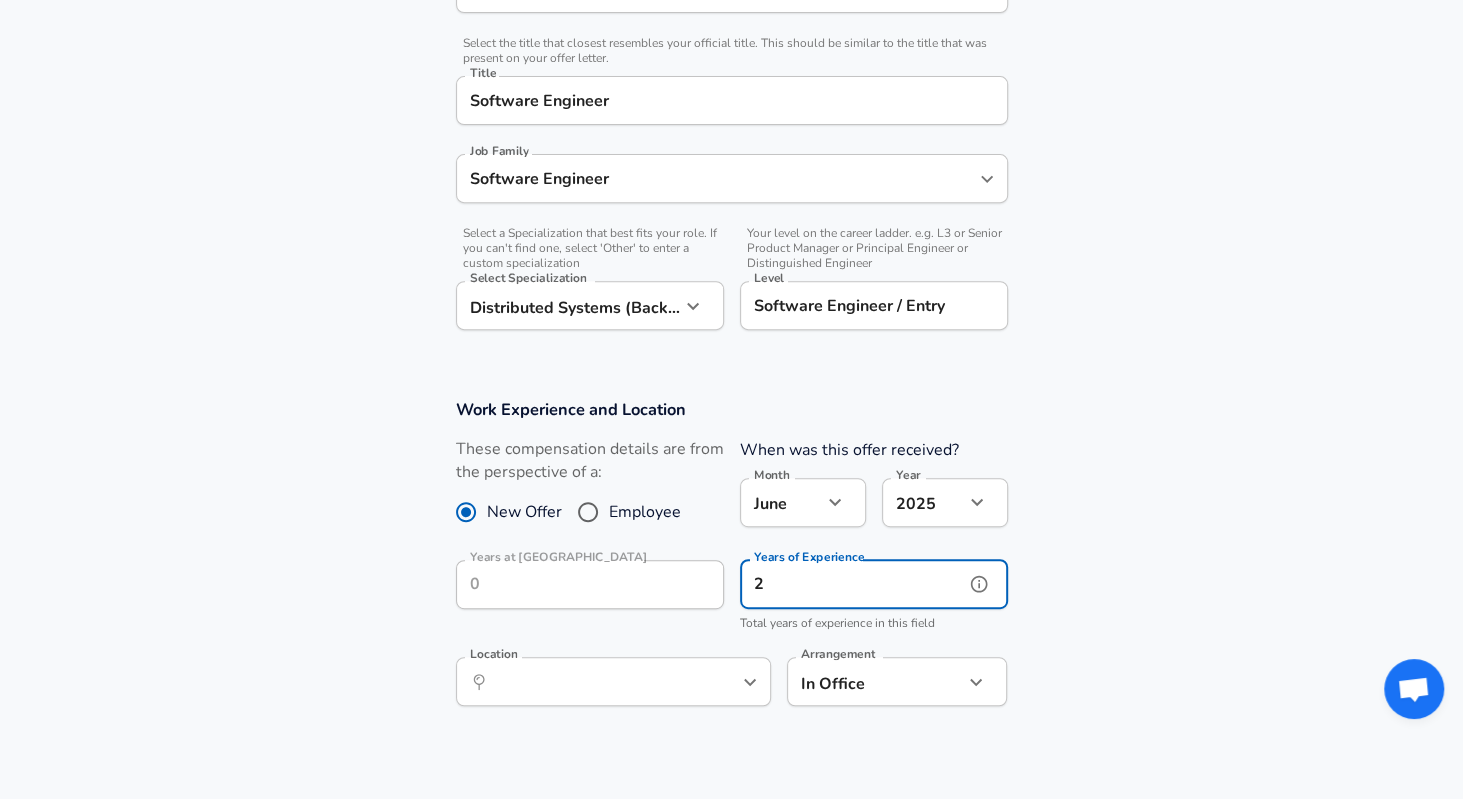 type on "2" 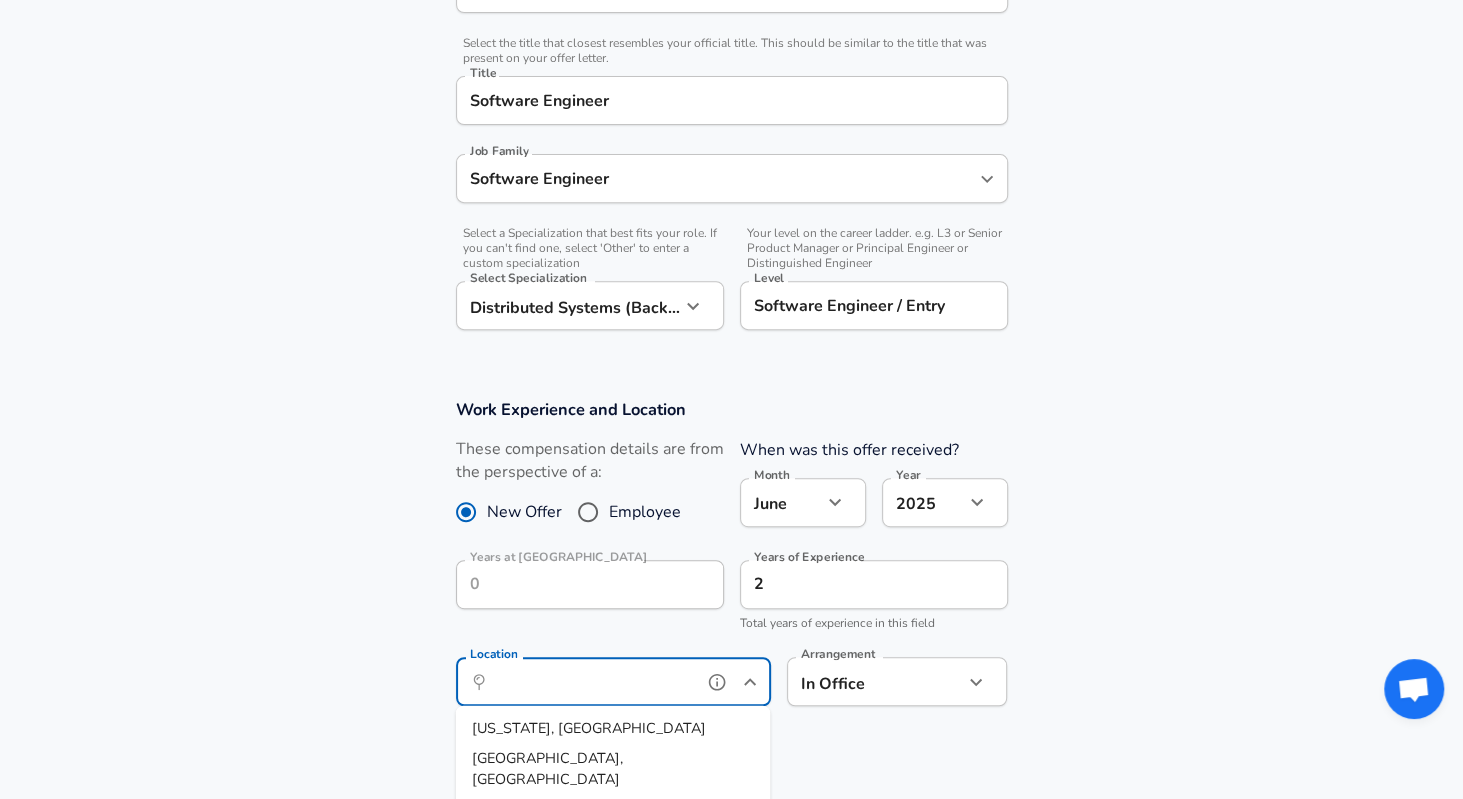 click on "Location" at bounding box center [591, 681] 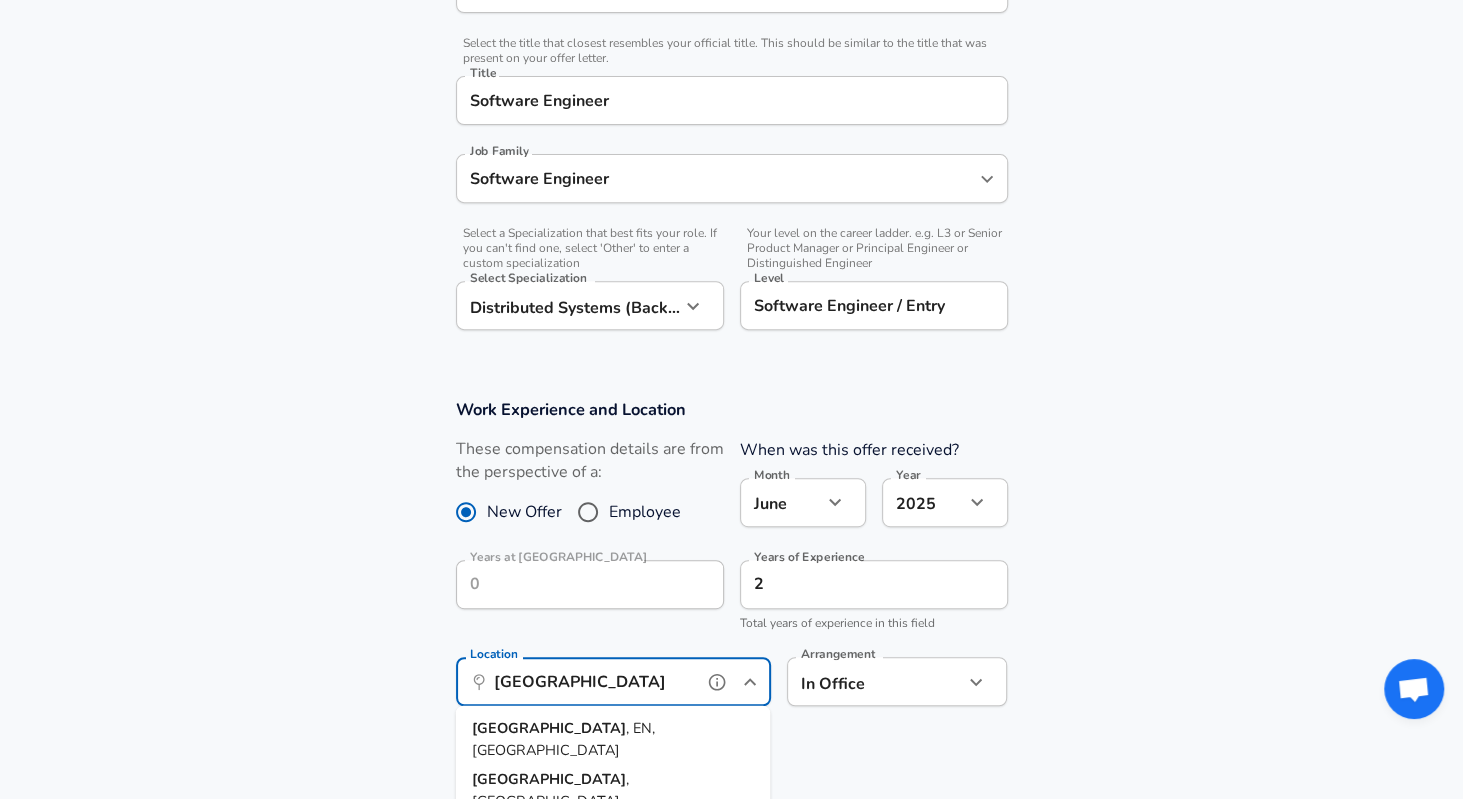 click on "[GEOGRAPHIC_DATA]" at bounding box center [548, 728] 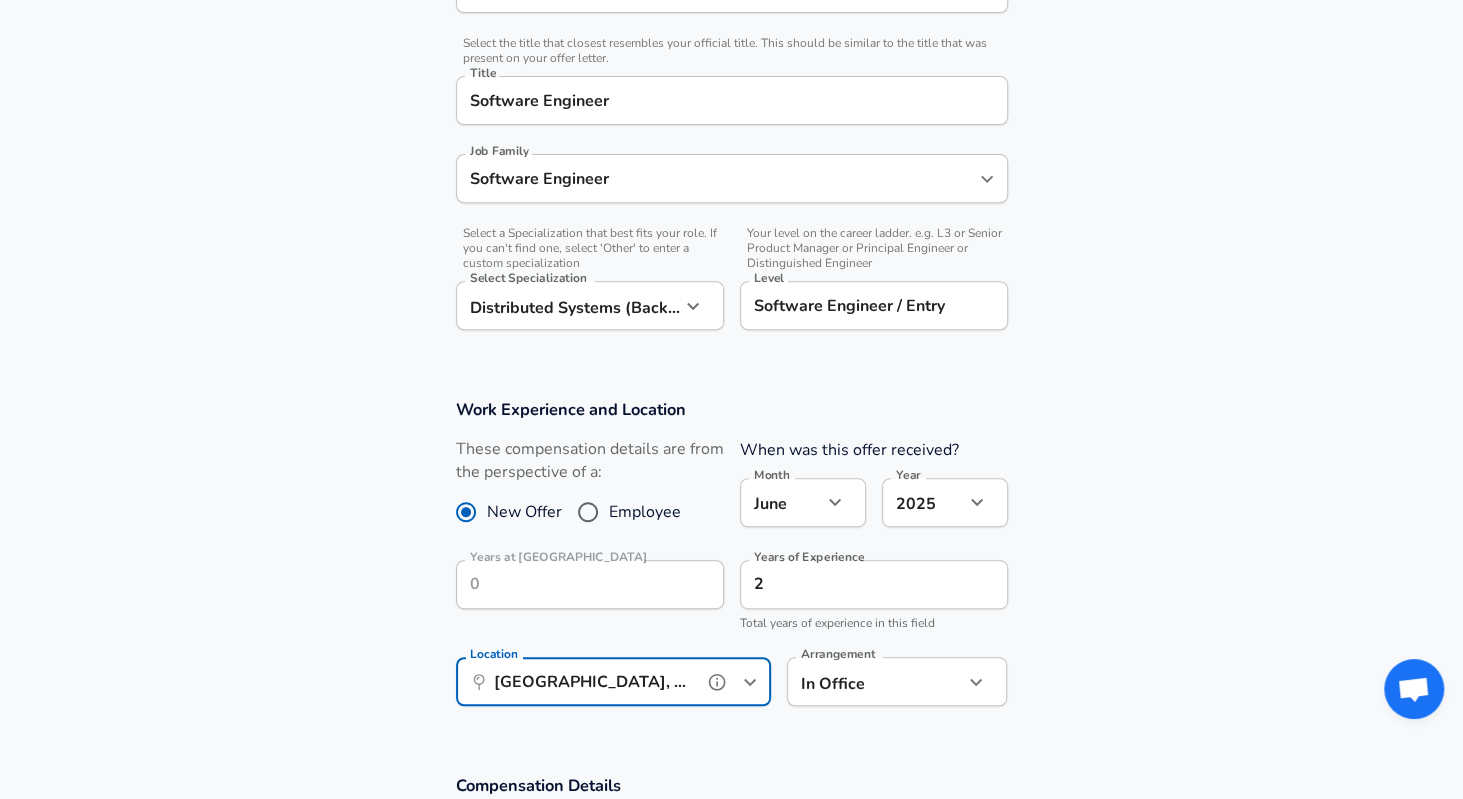 type on "[GEOGRAPHIC_DATA], EN, [GEOGRAPHIC_DATA]" 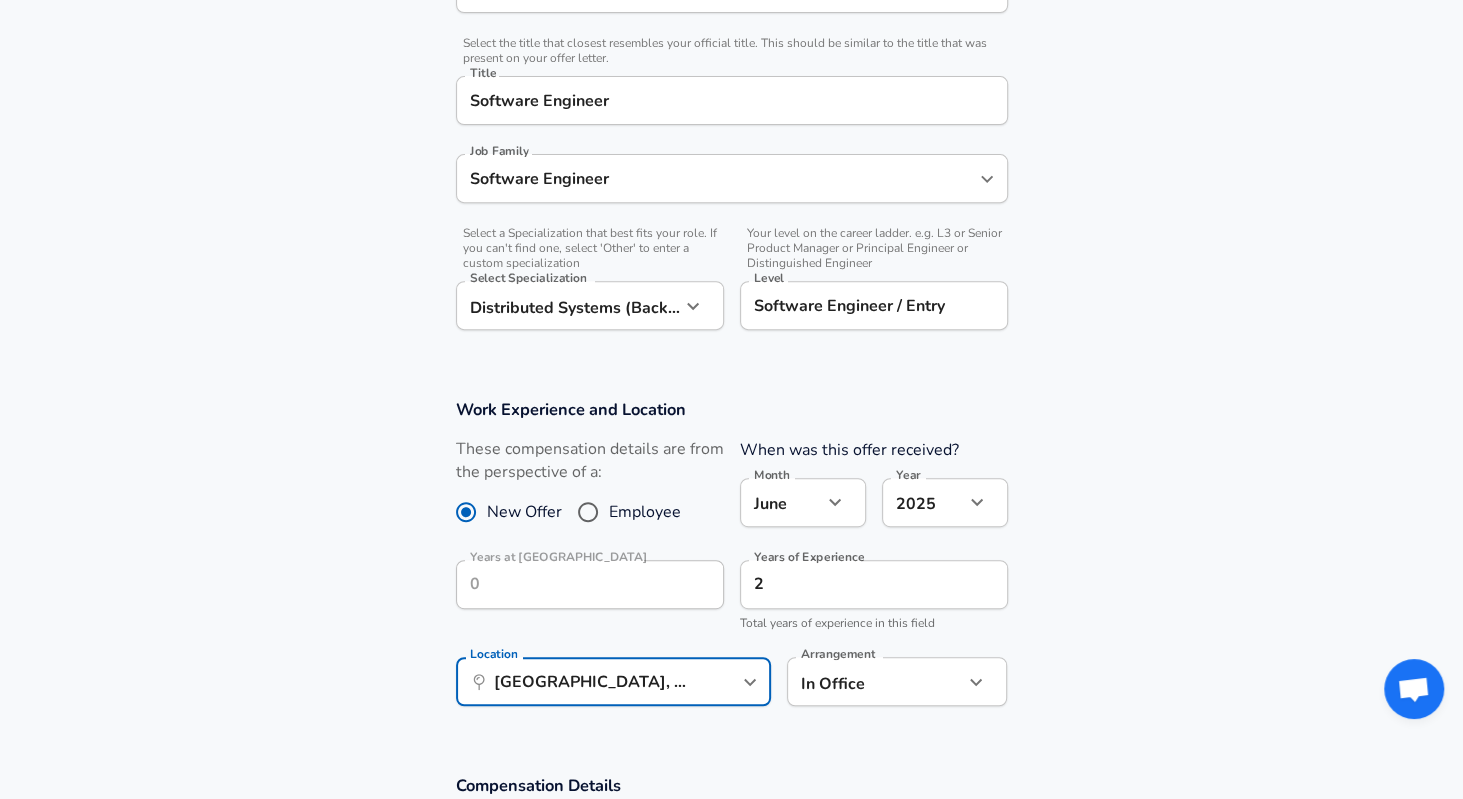 click on "We value your privacy We use cookies to enhance your browsing experience, serve personalized ads or content, and analyze our traffic. By clicking "Accept All", you consent to our use of cookies. Customize    Accept All   Customize Consent Preferences   We use cookies to help you navigate efficiently and perform certain functions. You will find detailed information about all cookies under each consent category below. The cookies that are categorized as "Necessary" are stored on your browser as they are essential for enabling the basic functionalities of the site. ...  Show more Necessary Always Active Necessary cookies are required to enable the basic features of this site, such as providing secure log-in or adjusting your consent preferences. These cookies do not store any personally identifiable data. Cookie _GRECAPTCHA Duration 5 months 27 days Description Google Recaptcha service sets this cookie to identify bots to protect the website against malicious spam attacks. Cookie __stripe_mid Duration 1 year MR" at bounding box center (731, -80) 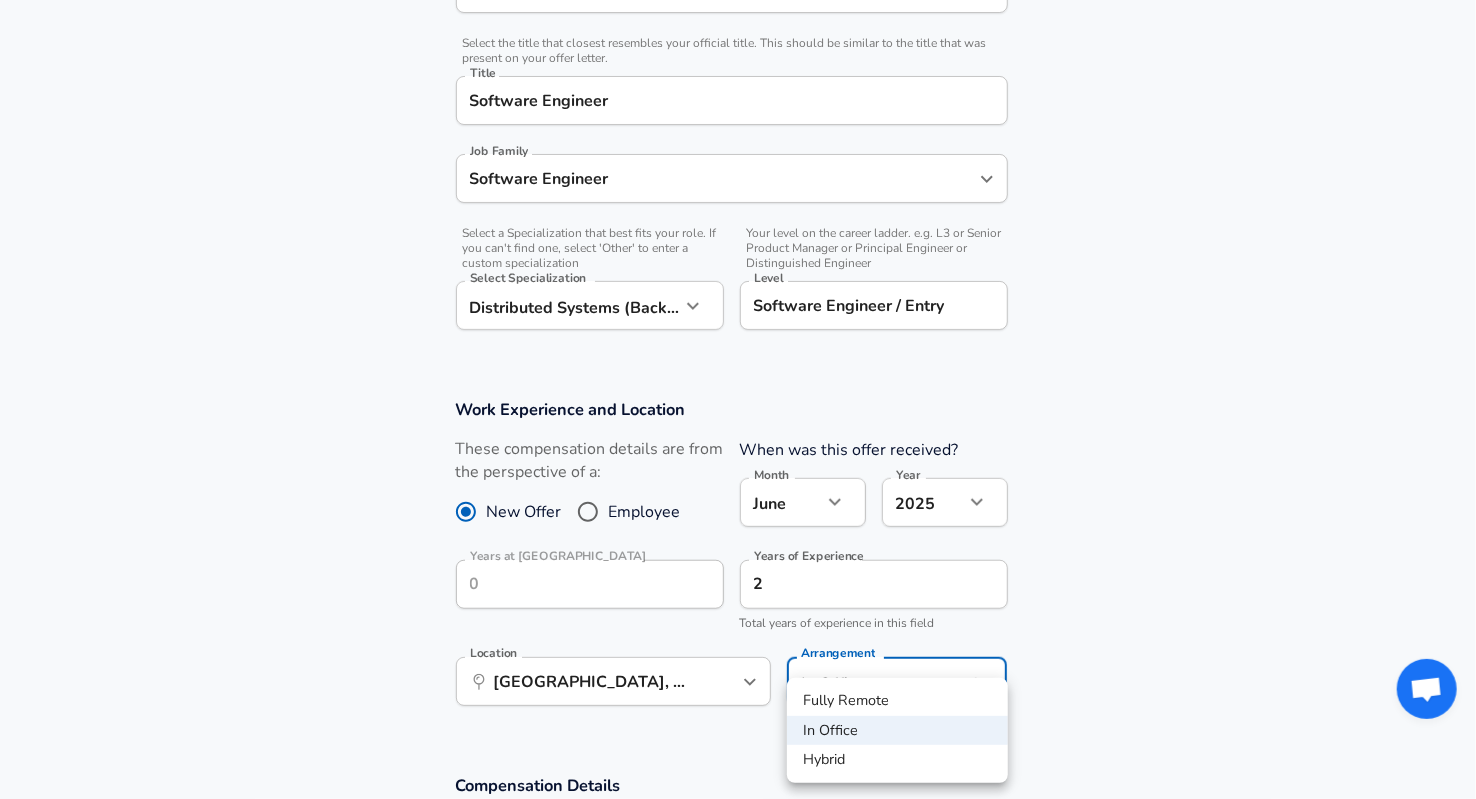 click at bounding box center (738, 399) 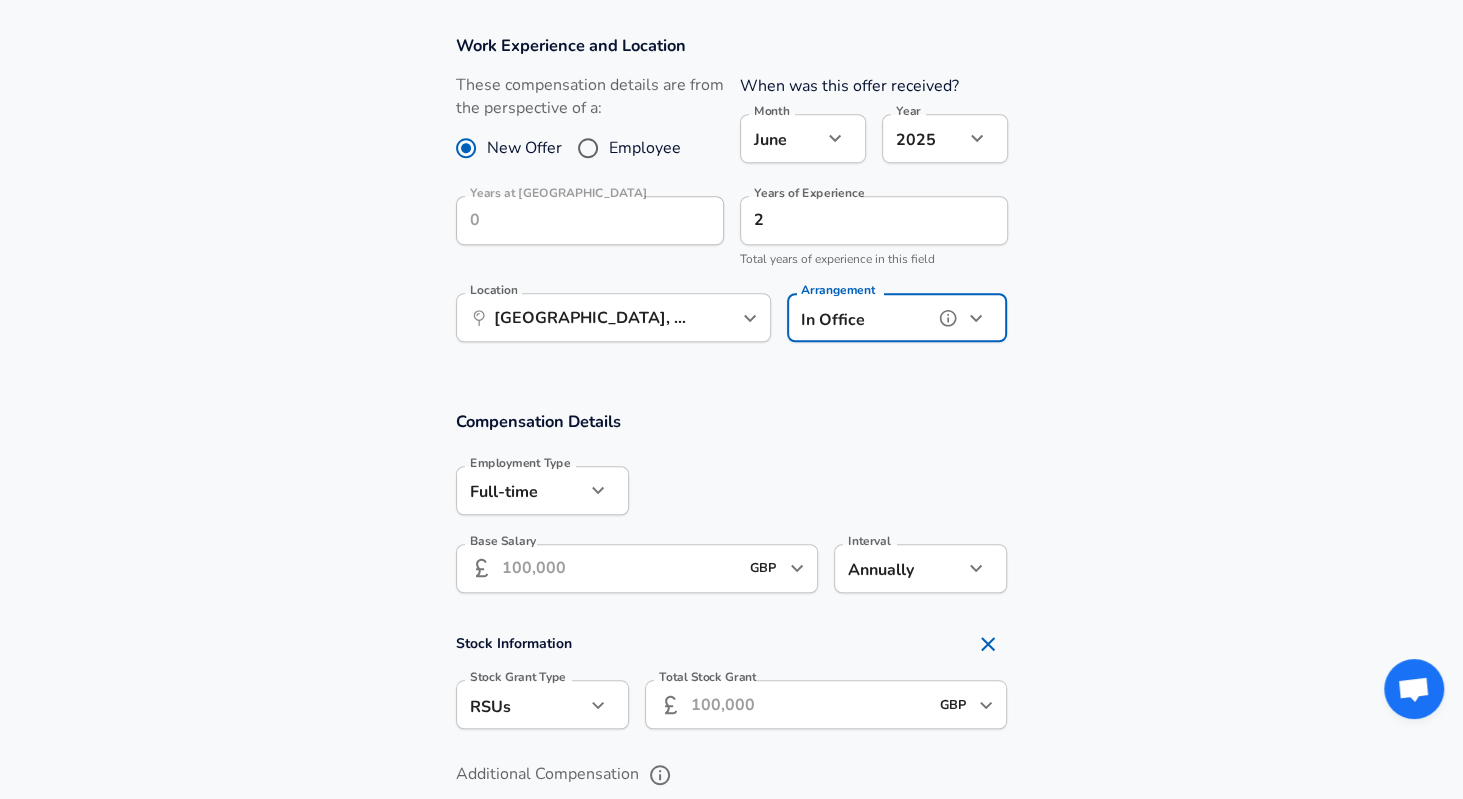 scroll, scrollTop: 931, scrollLeft: 0, axis: vertical 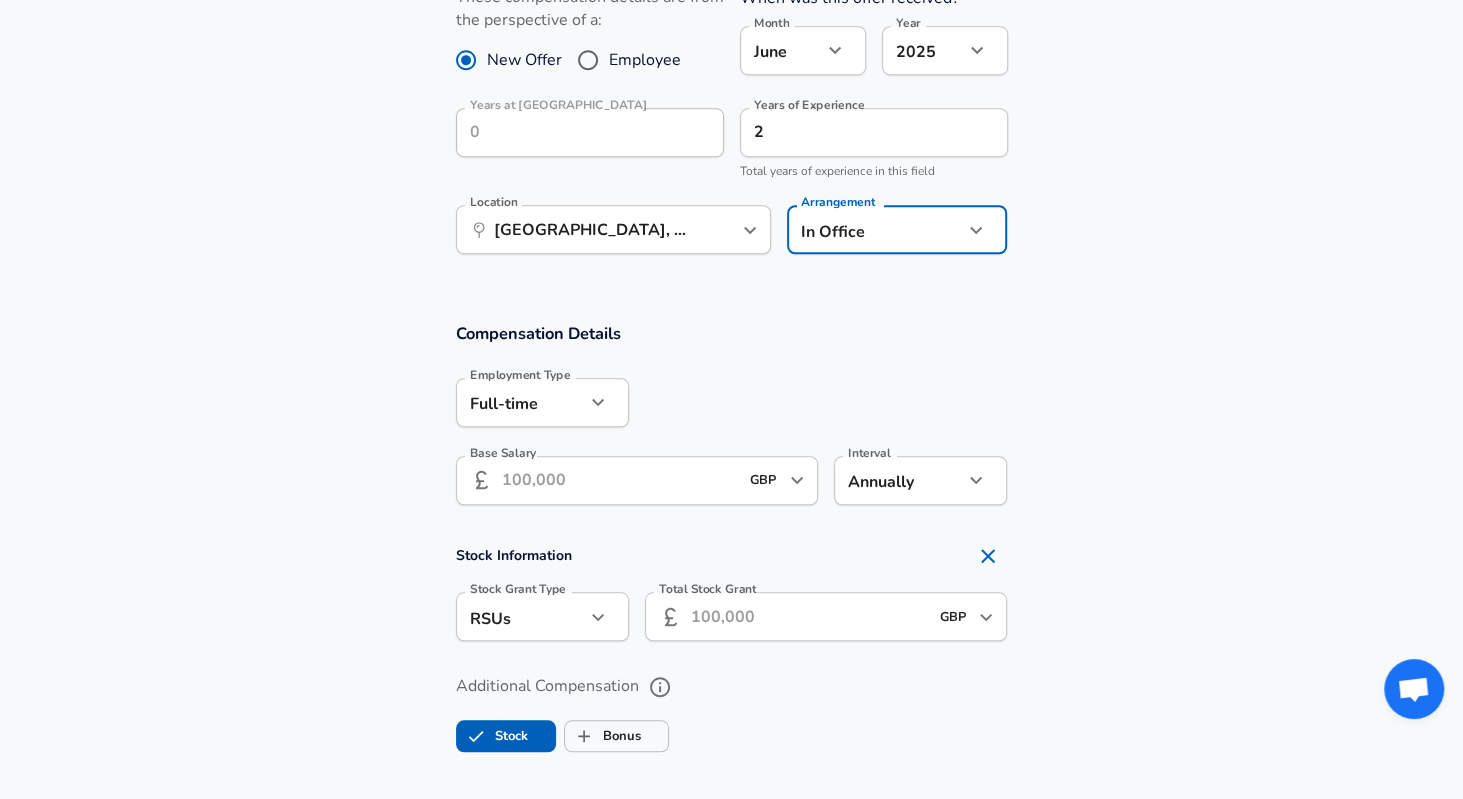 click on "Base Salary" at bounding box center (620, 480) 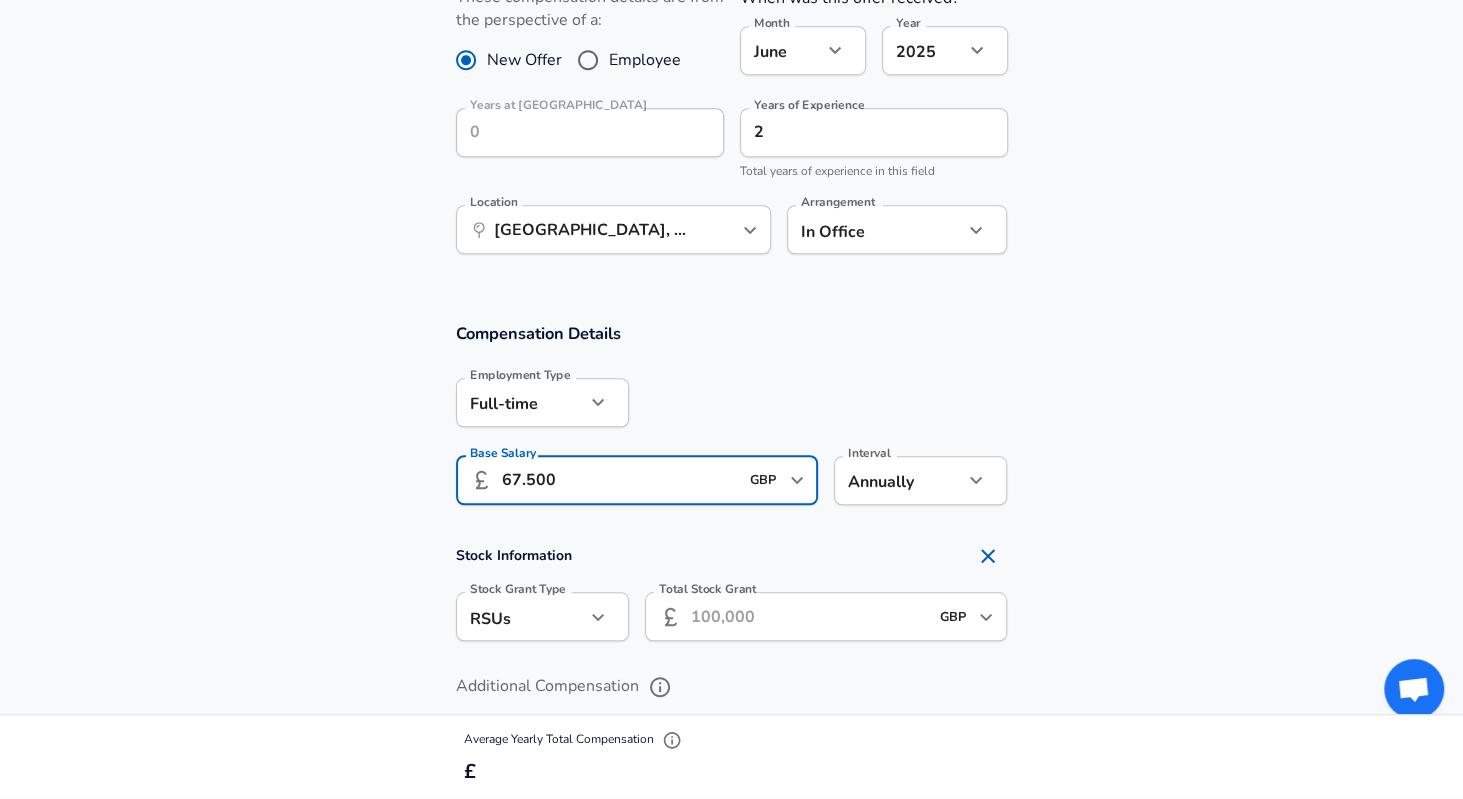 type on "67.500" 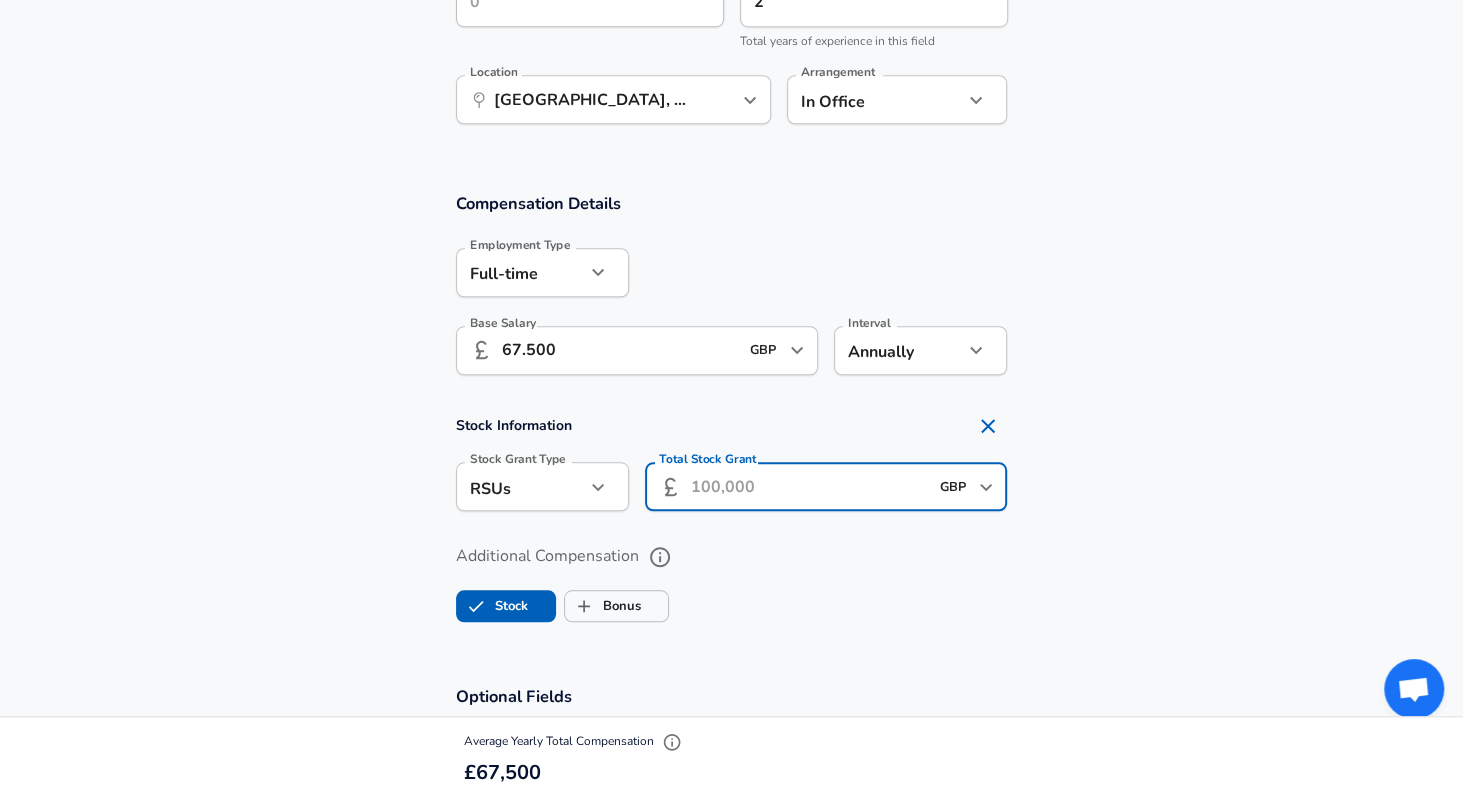 scroll, scrollTop: 1150, scrollLeft: 0, axis: vertical 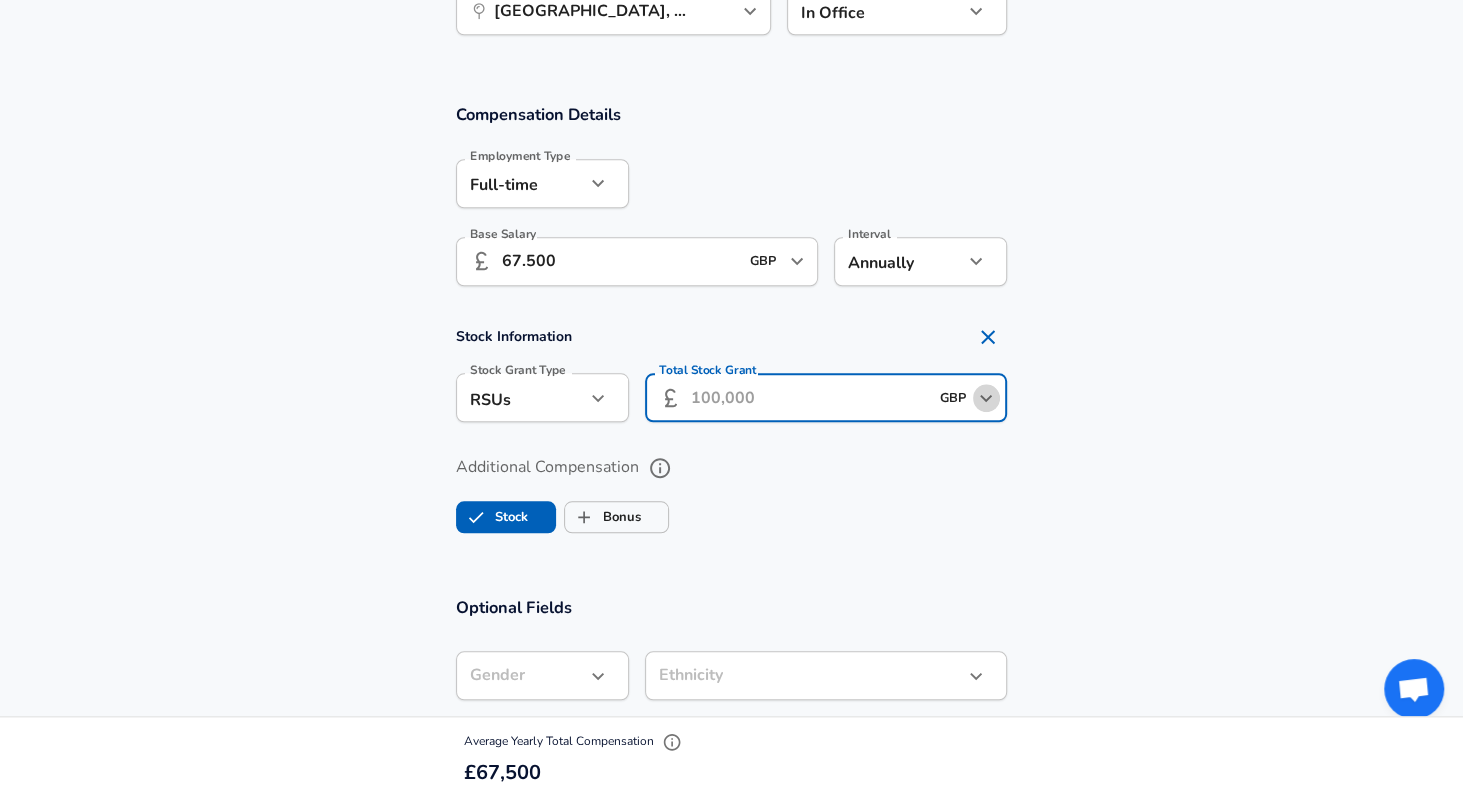 click 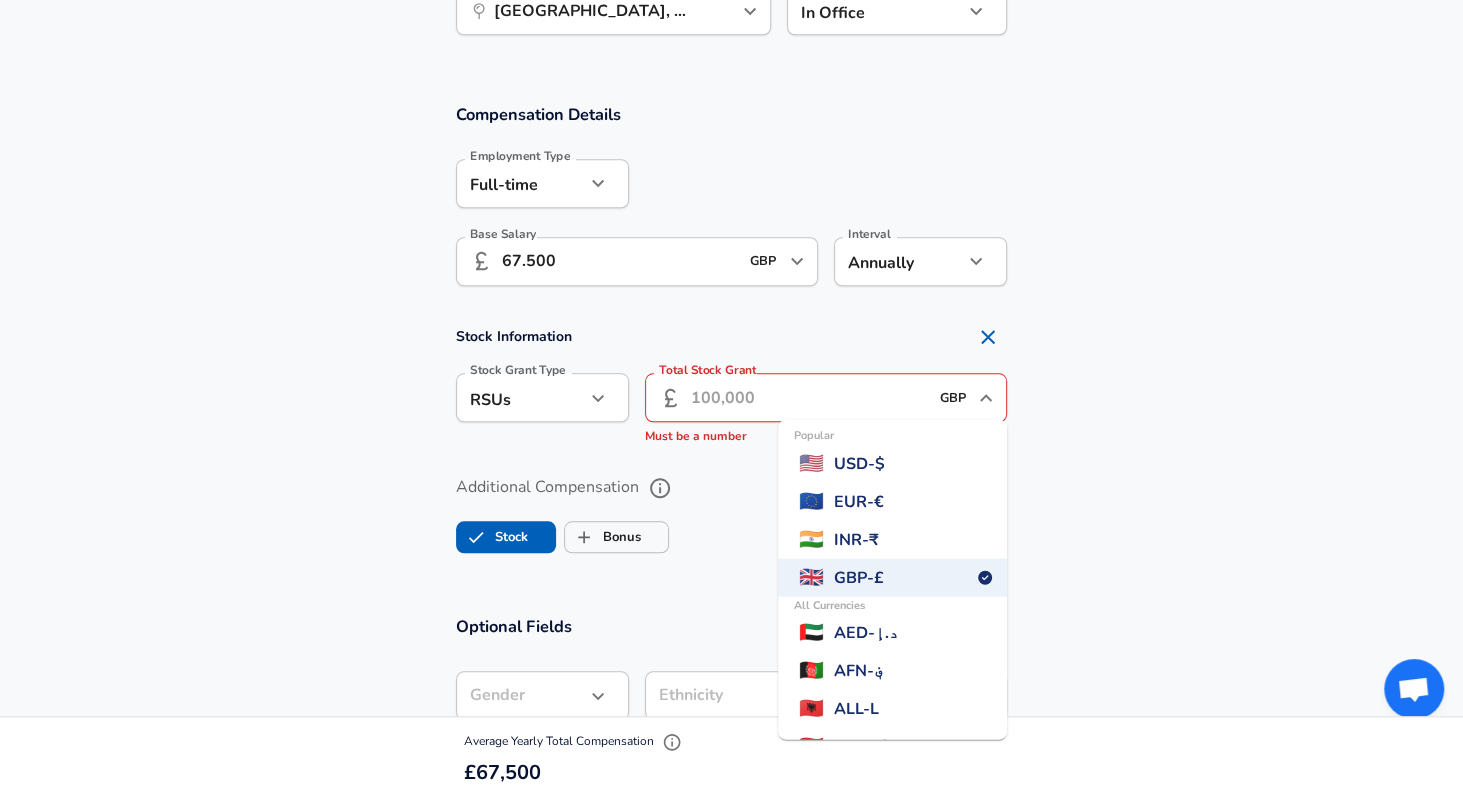 click on "USD  -  $" at bounding box center (858, 464) 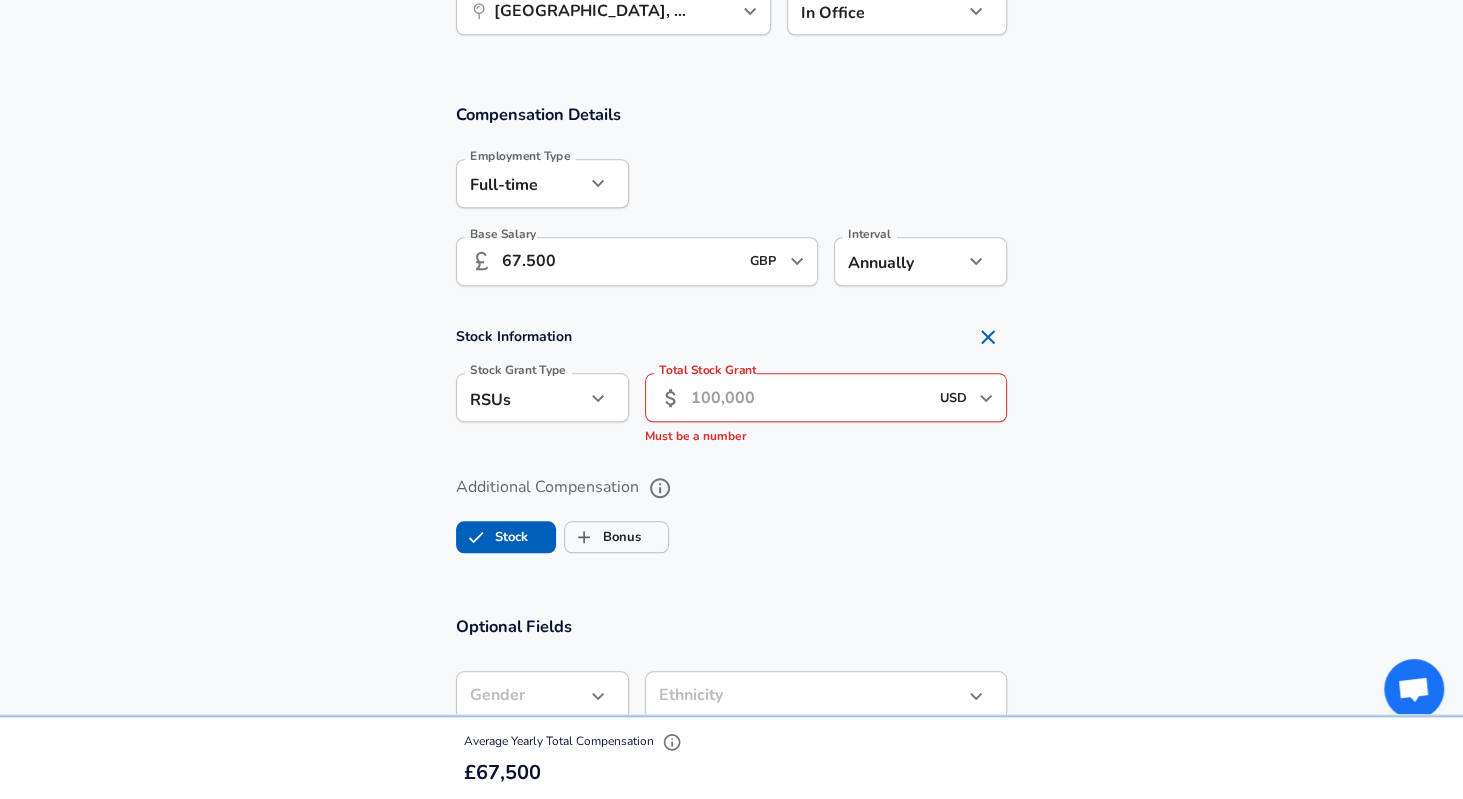 click on "Total Stock Grant" at bounding box center (809, 397) 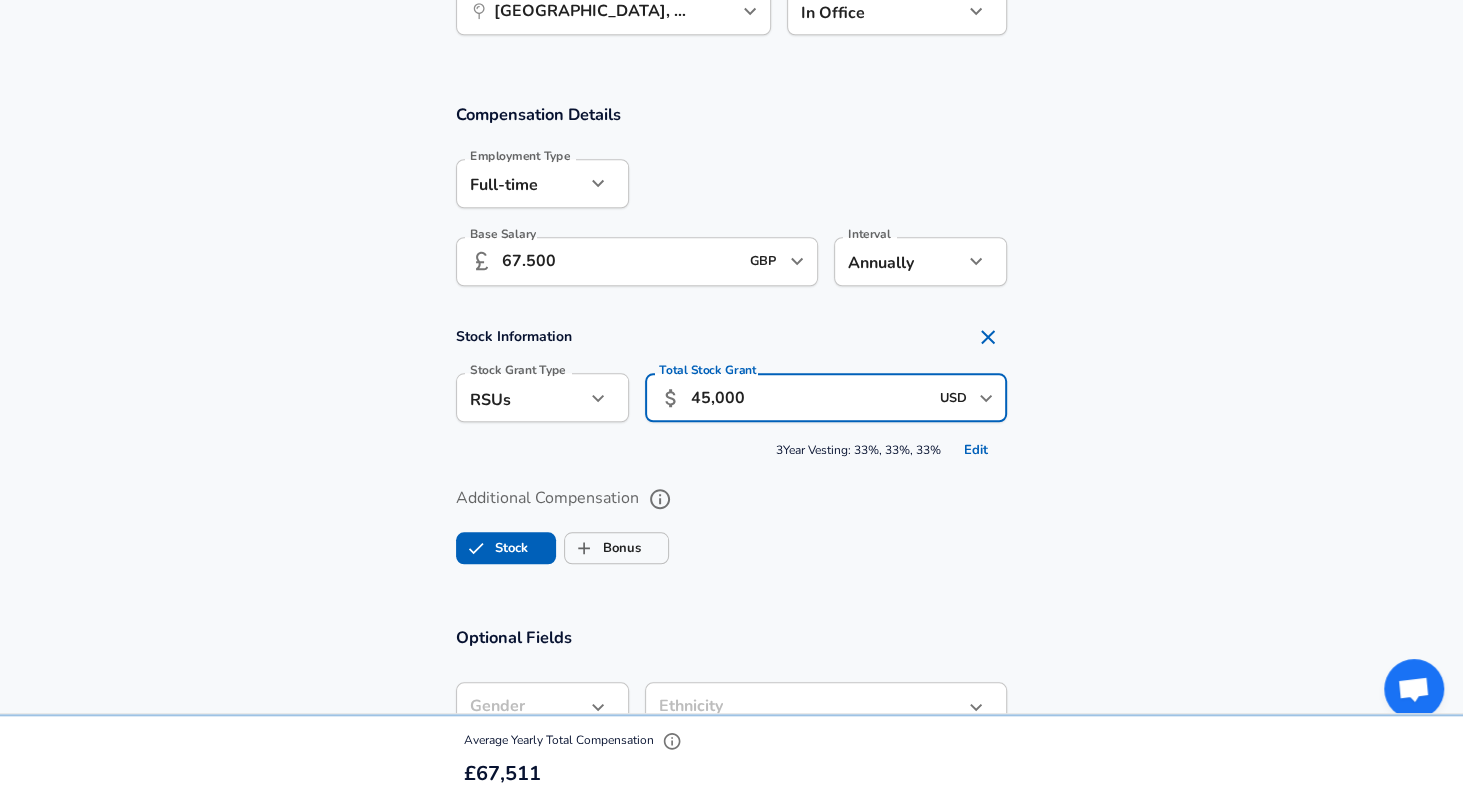 type on "45,000" 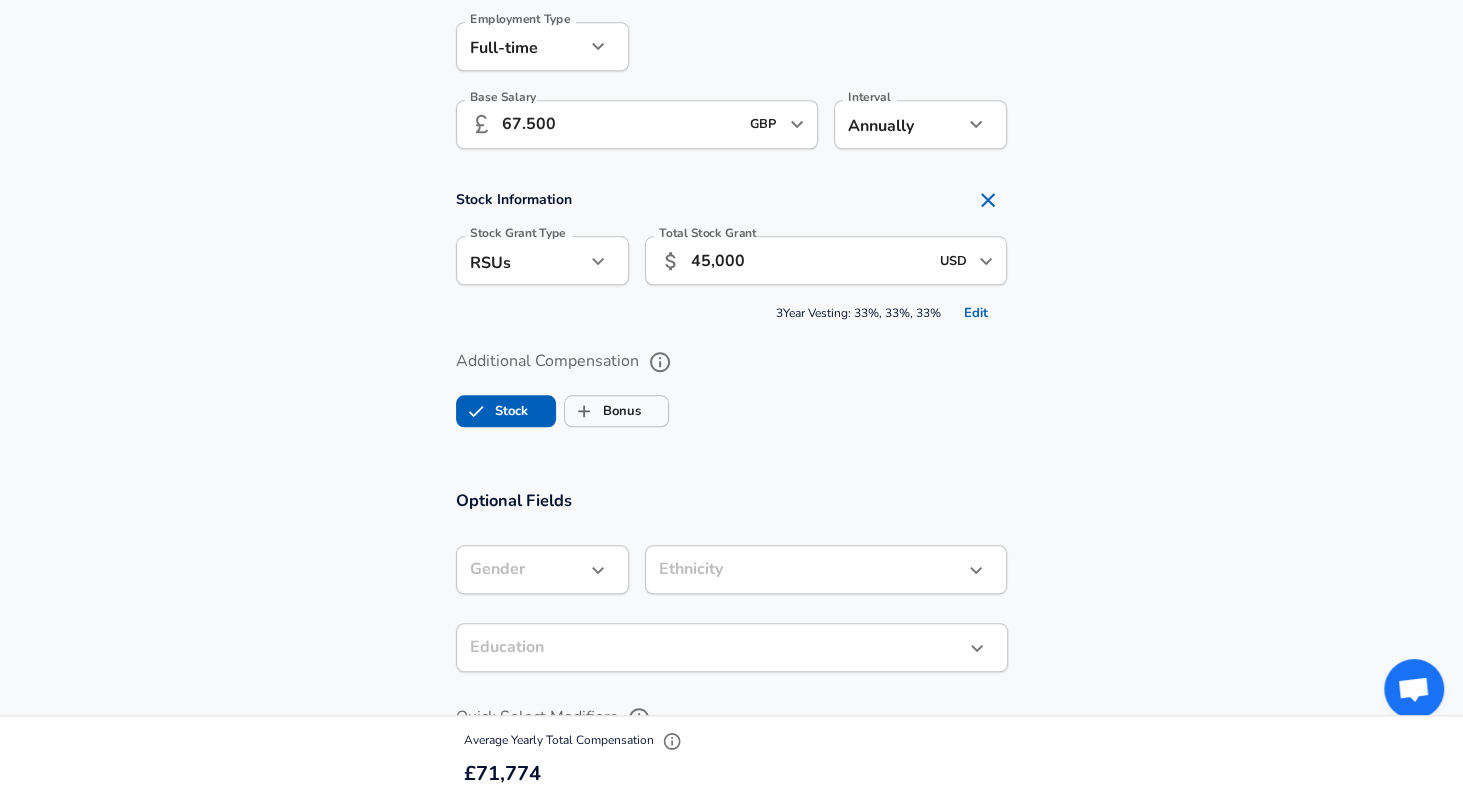 scroll, scrollTop: 1438, scrollLeft: 0, axis: vertical 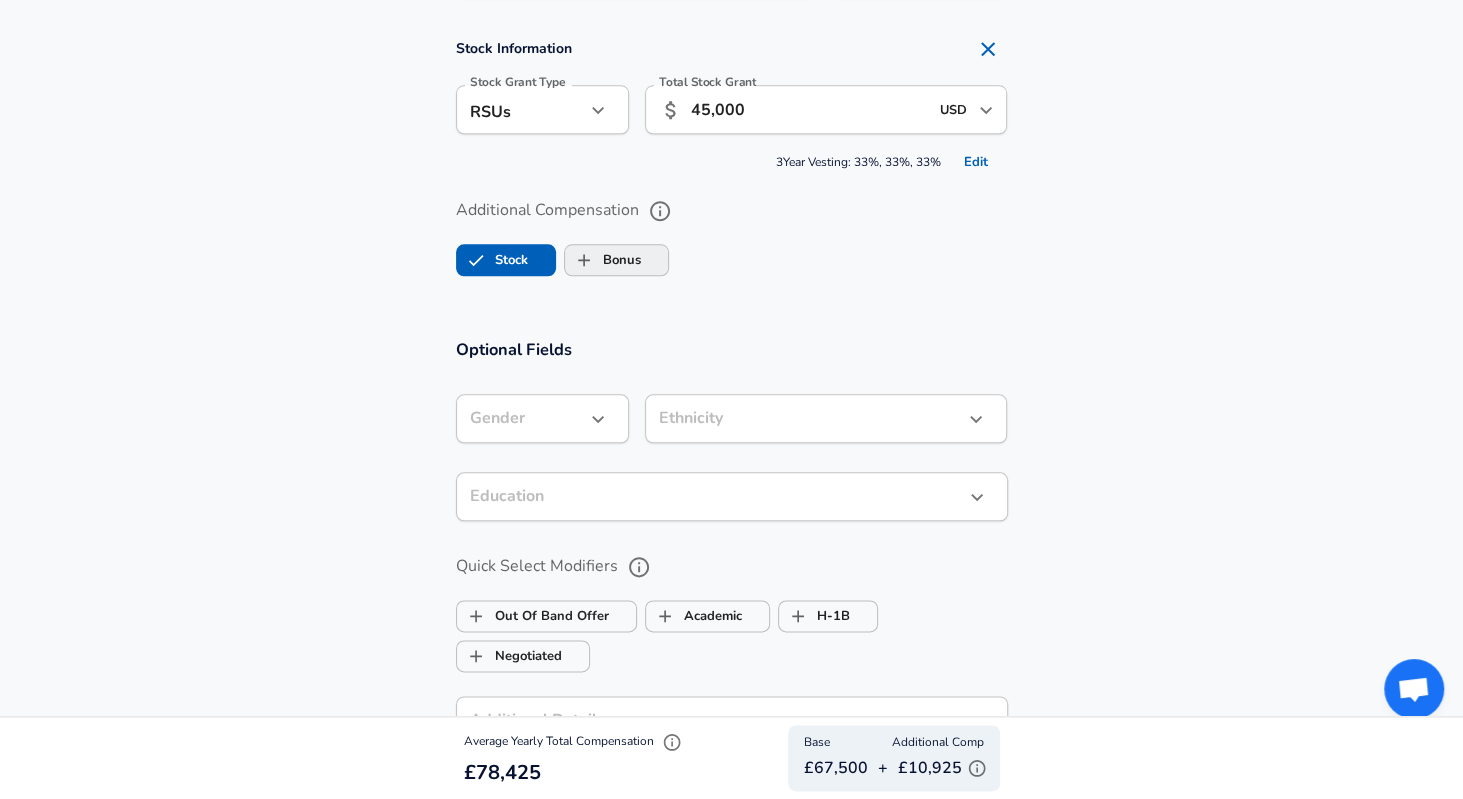 click on "Bonus" at bounding box center (603, 260) 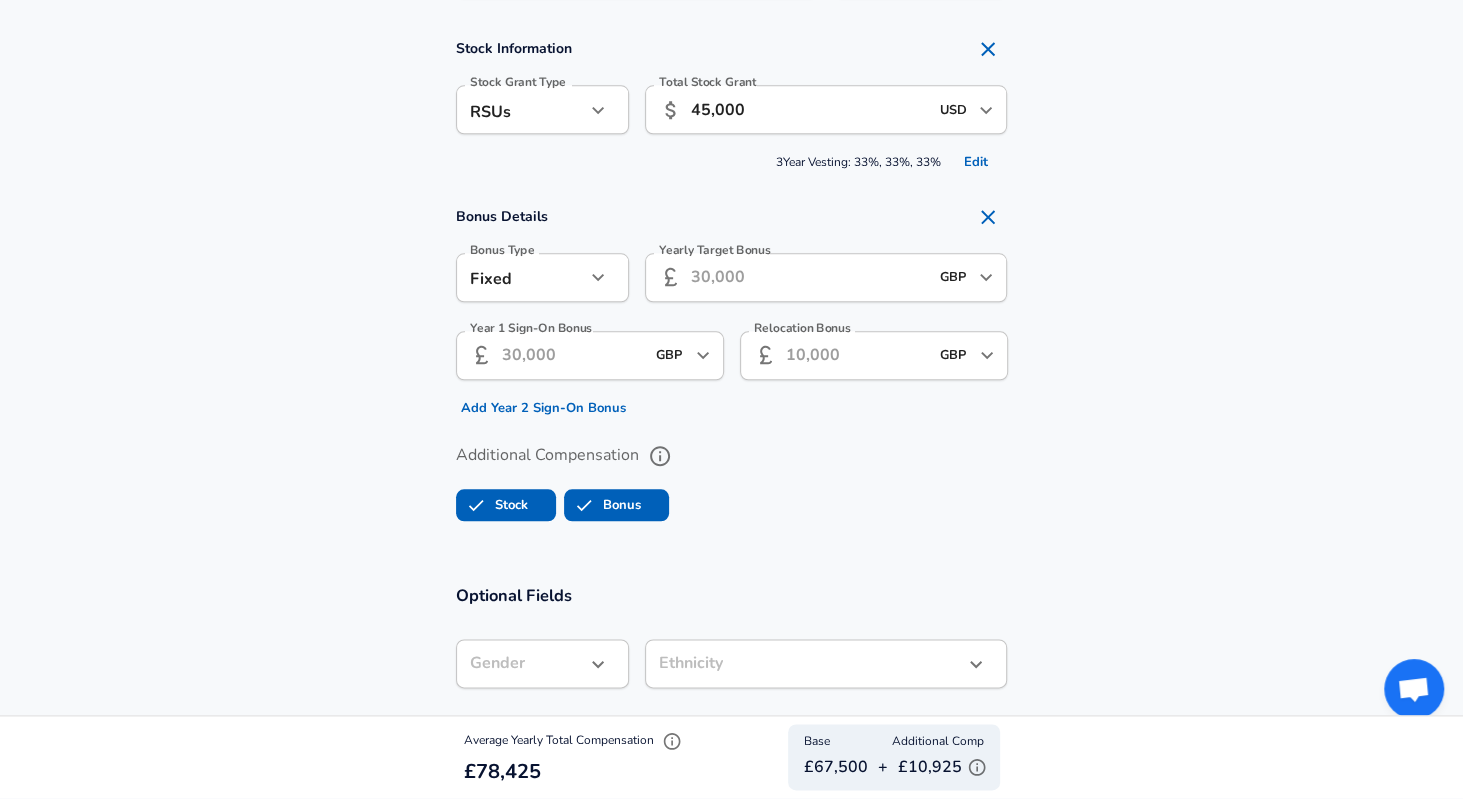 click on "Yearly Target Bonus ​ GBP ​ Yearly Target Bonus" at bounding box center (826, 280) 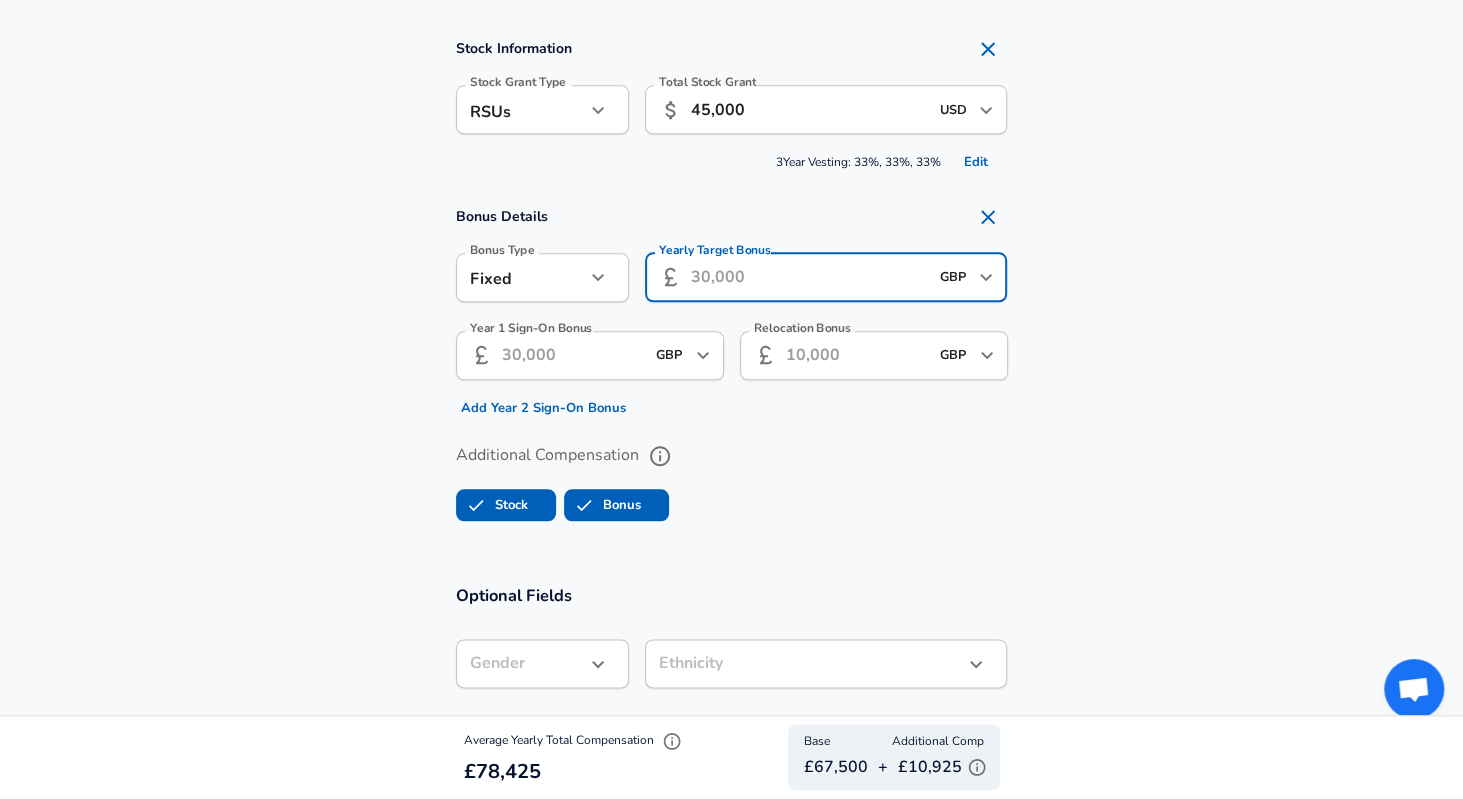 click on "Yearly Target Bonus" at bounding box center (809, 277) 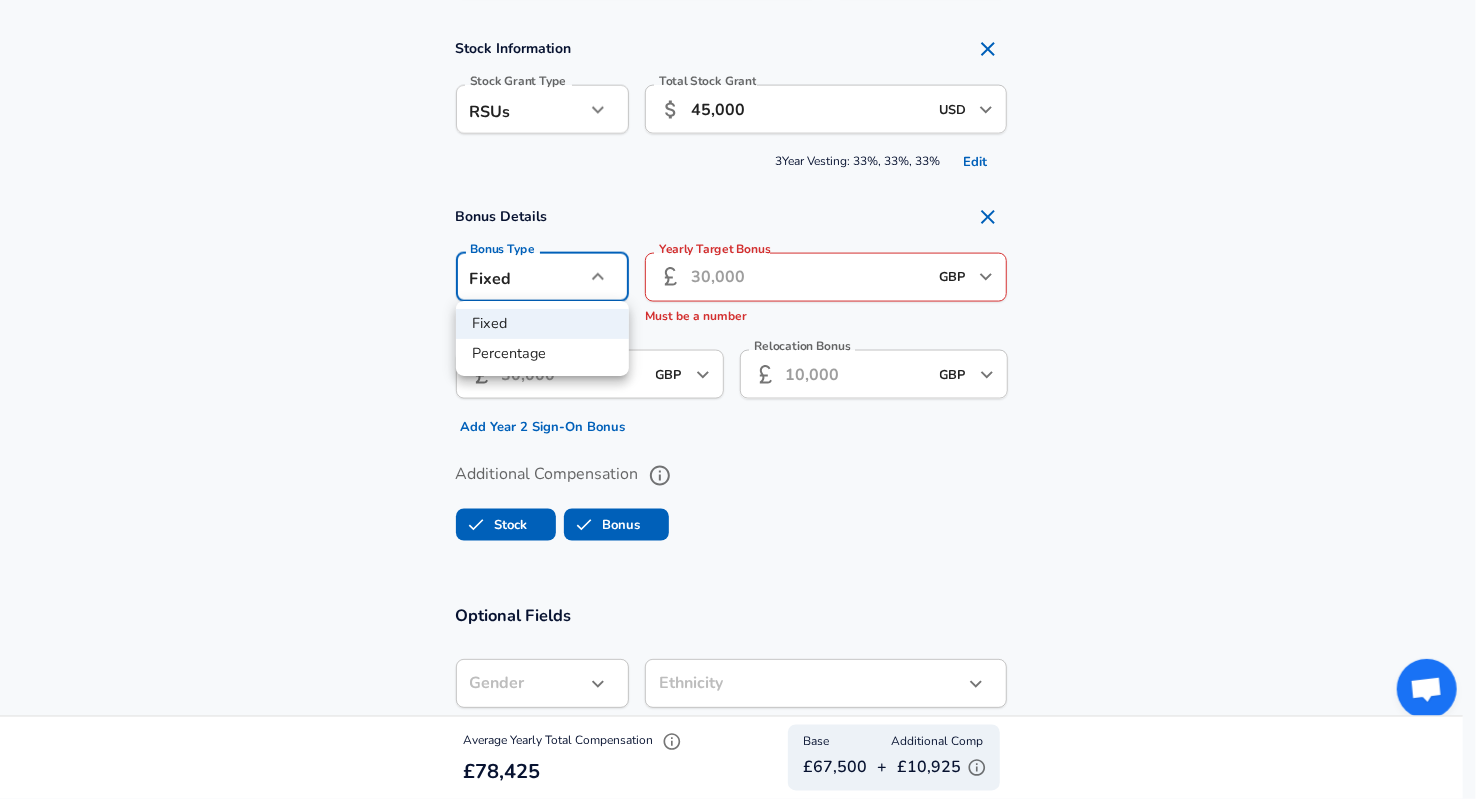 click at bounding box center (738, 399) 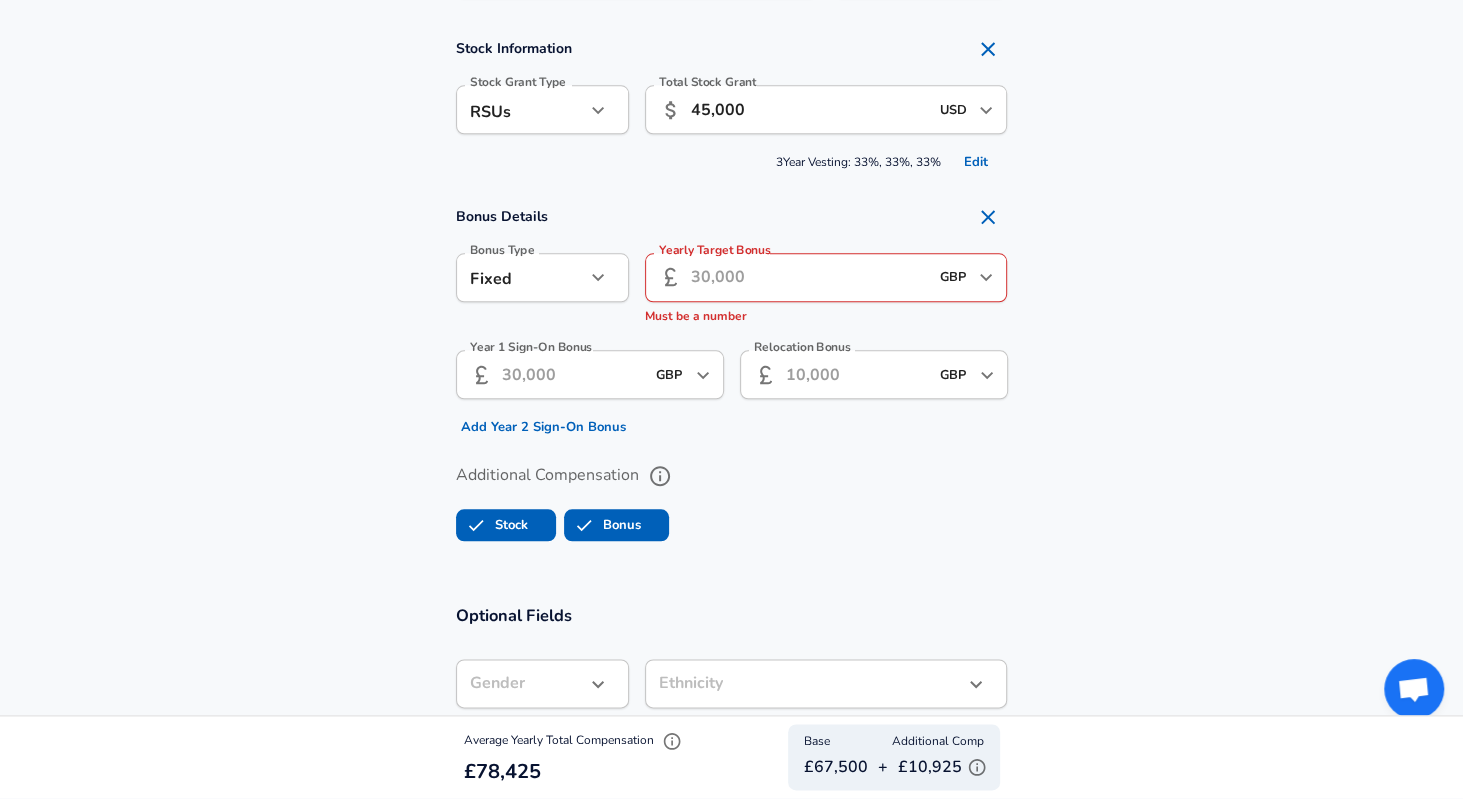 click on "Yearly Target Bonus" at bounding box center (809, 277) 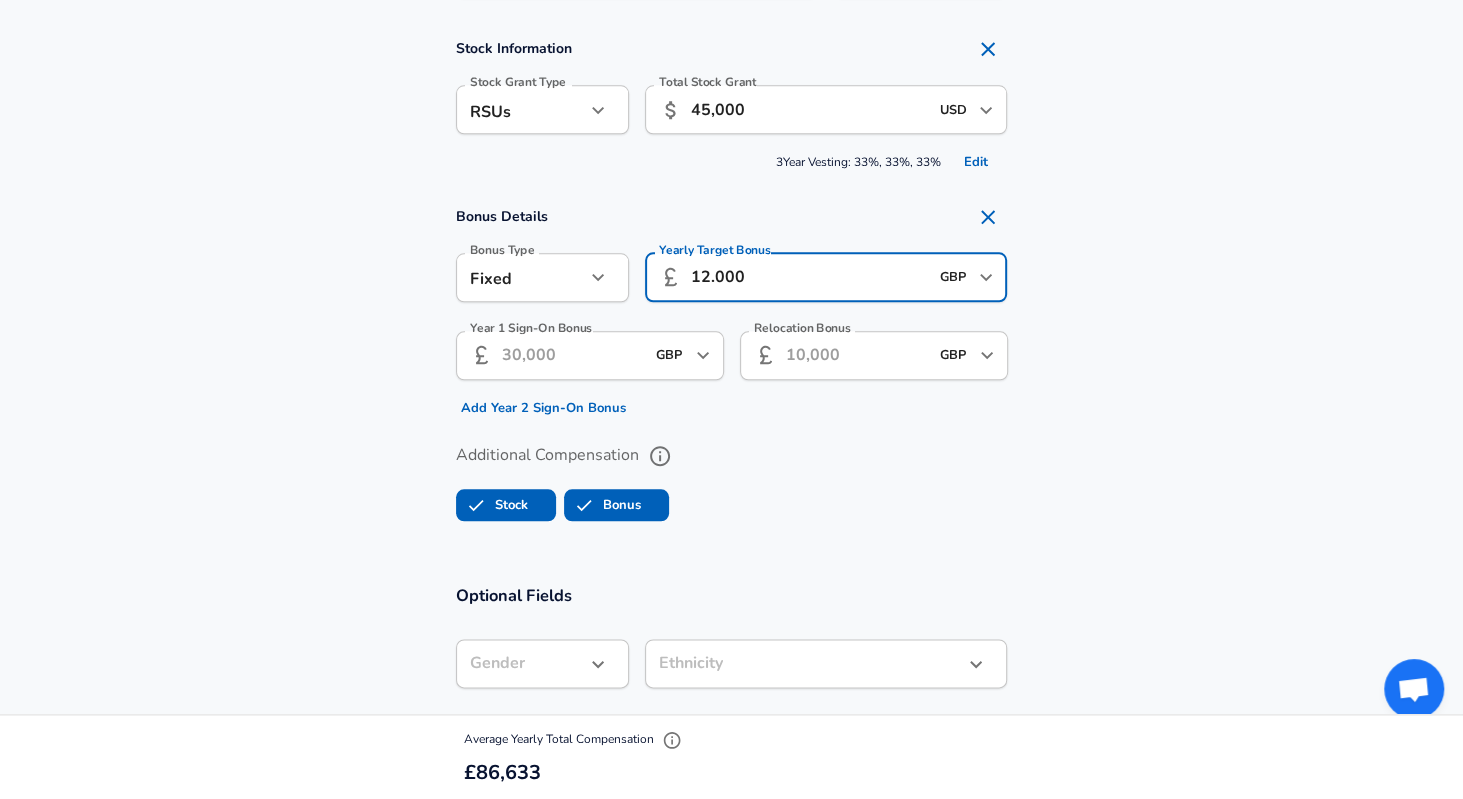 drag, startPoint x: 796, startPoint y: 263, endPoint x: 627, endPoint y: 256, distance: 169.14491 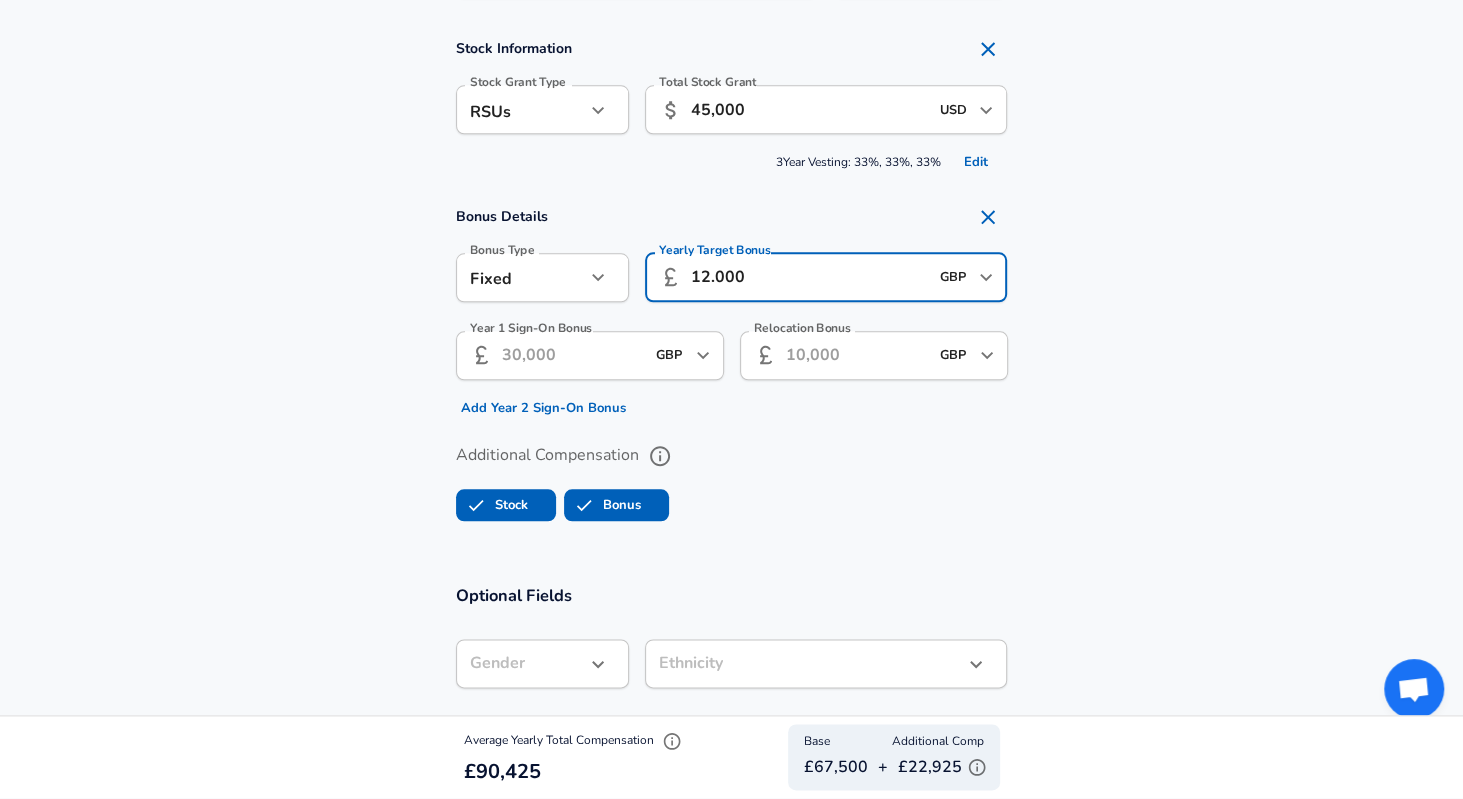 type on "12.000" 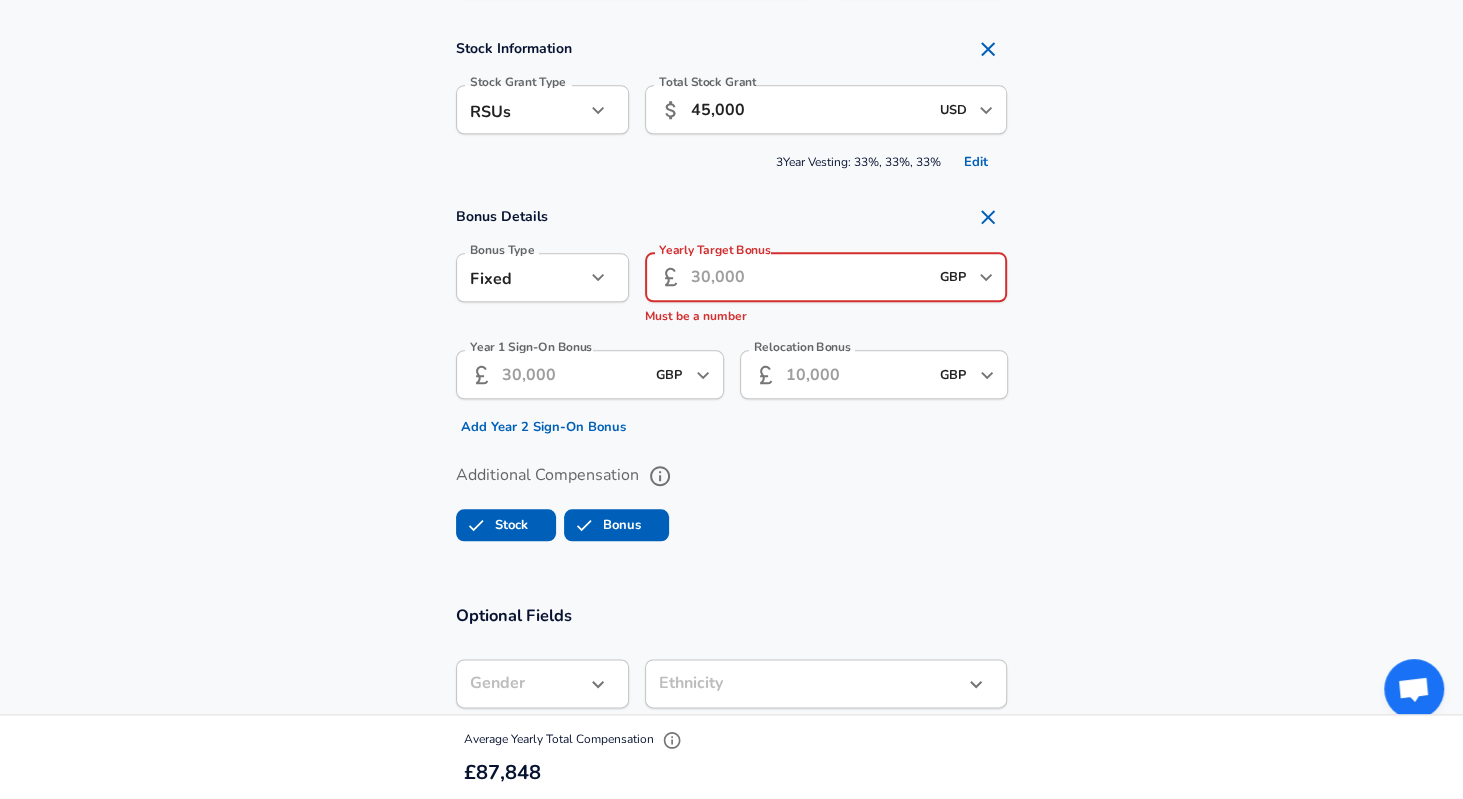 type 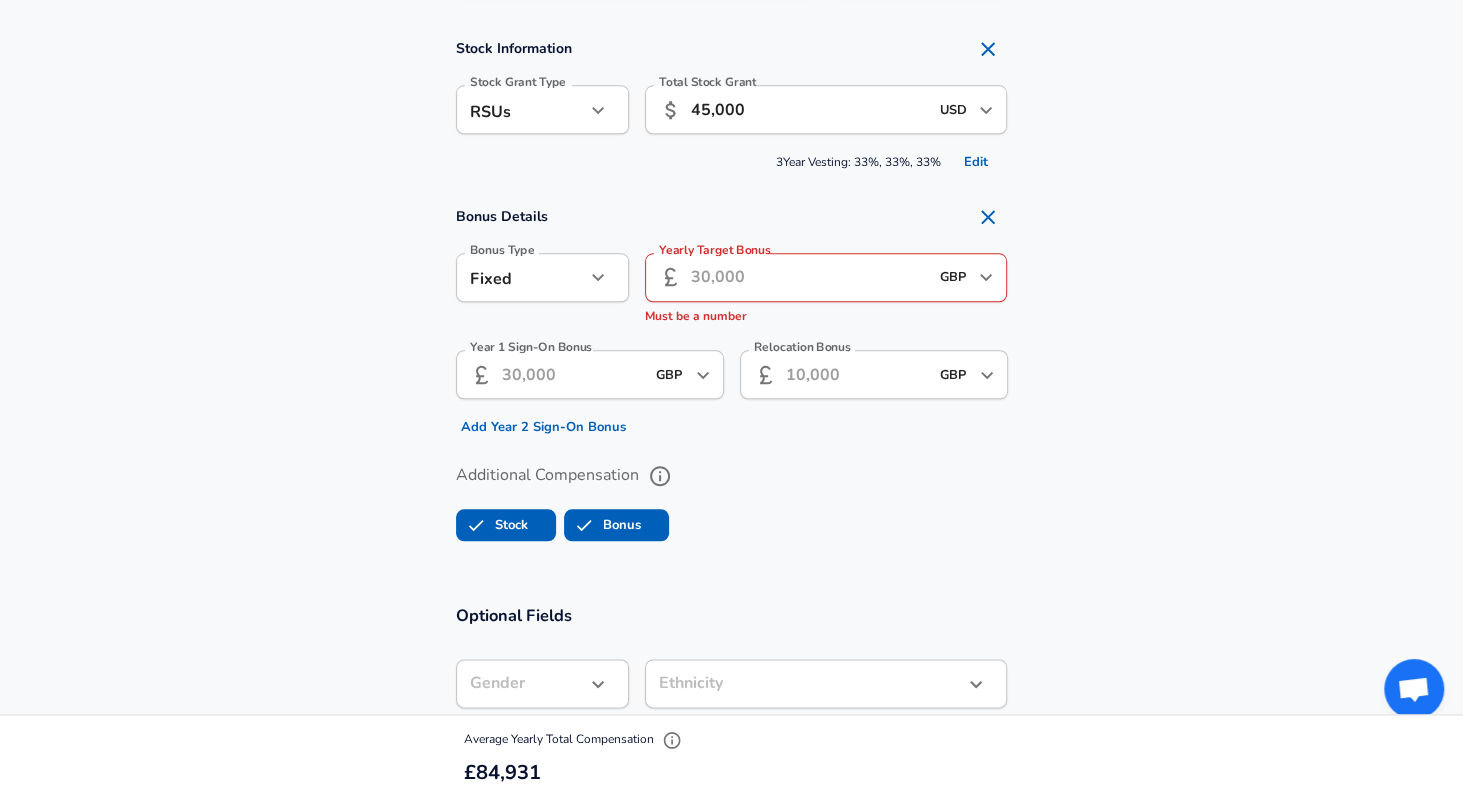 click on "Compensation Details Employment Type [DEMOGRAPHIC_DATA] full_time Employment Type Base Salary ​ 67.500 GBP ​ Base Salary Interval Annually yearly Interval Stock Information  Stock Grant Type RSUs stock Stock Grant Type Total Stock Grant ​ 45,000 USD ​ Total Stock Grant 3  Year Vesting:   33%, 33%, 33%   Edit Bonus Details  Bonus Type Fixed fixed Bonus Type Yearly Target Bonus ​ GBP ​ Yearly Target Bonus Must be a number Year 1 Sign-On Bonus ​ GBP ​ Year 1 Sign-On Bonus Add Year 2 Sign-On Bonus Relocation Bonus ​ GBP ​ Relocation Bonus Additional Compensation   Stock Bonus" at bounding box center [731, 186] 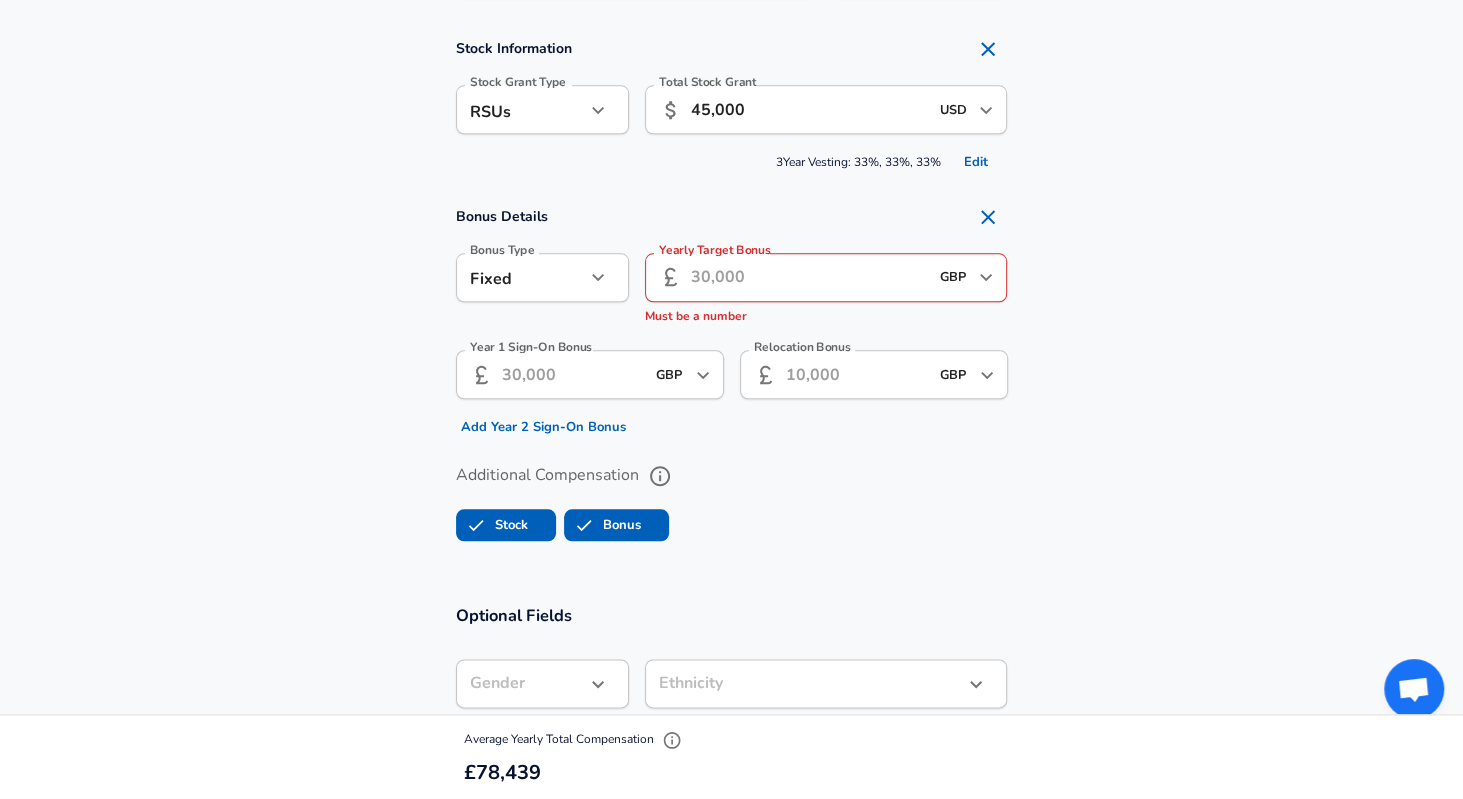 click on "Year 1 Sign-On Bonus" at bounding box center (573, 374) 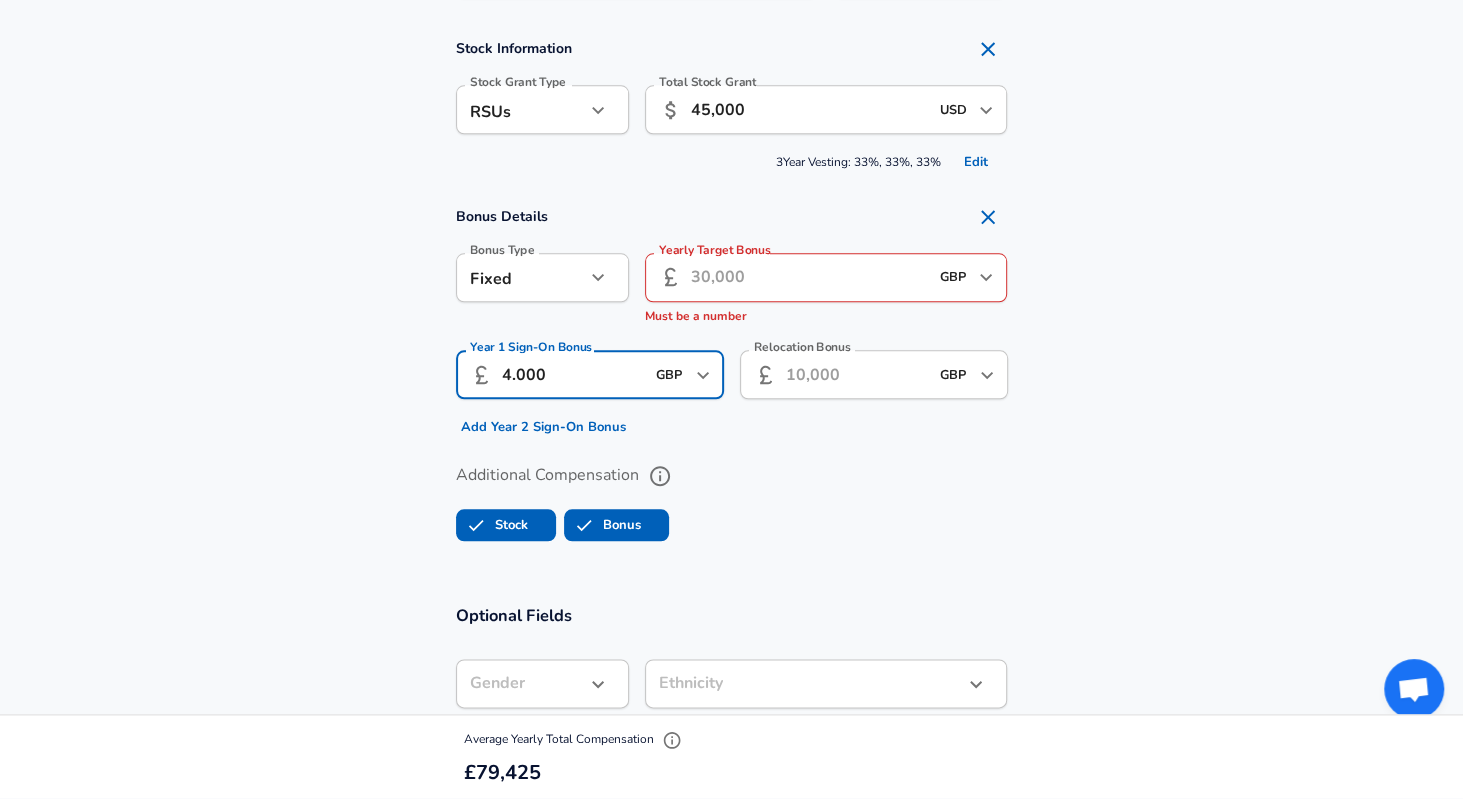 drag, startPoint x: 592, startPoint y: 373, endPoint x: 445, endPoint y: 365, distance: 147.21753 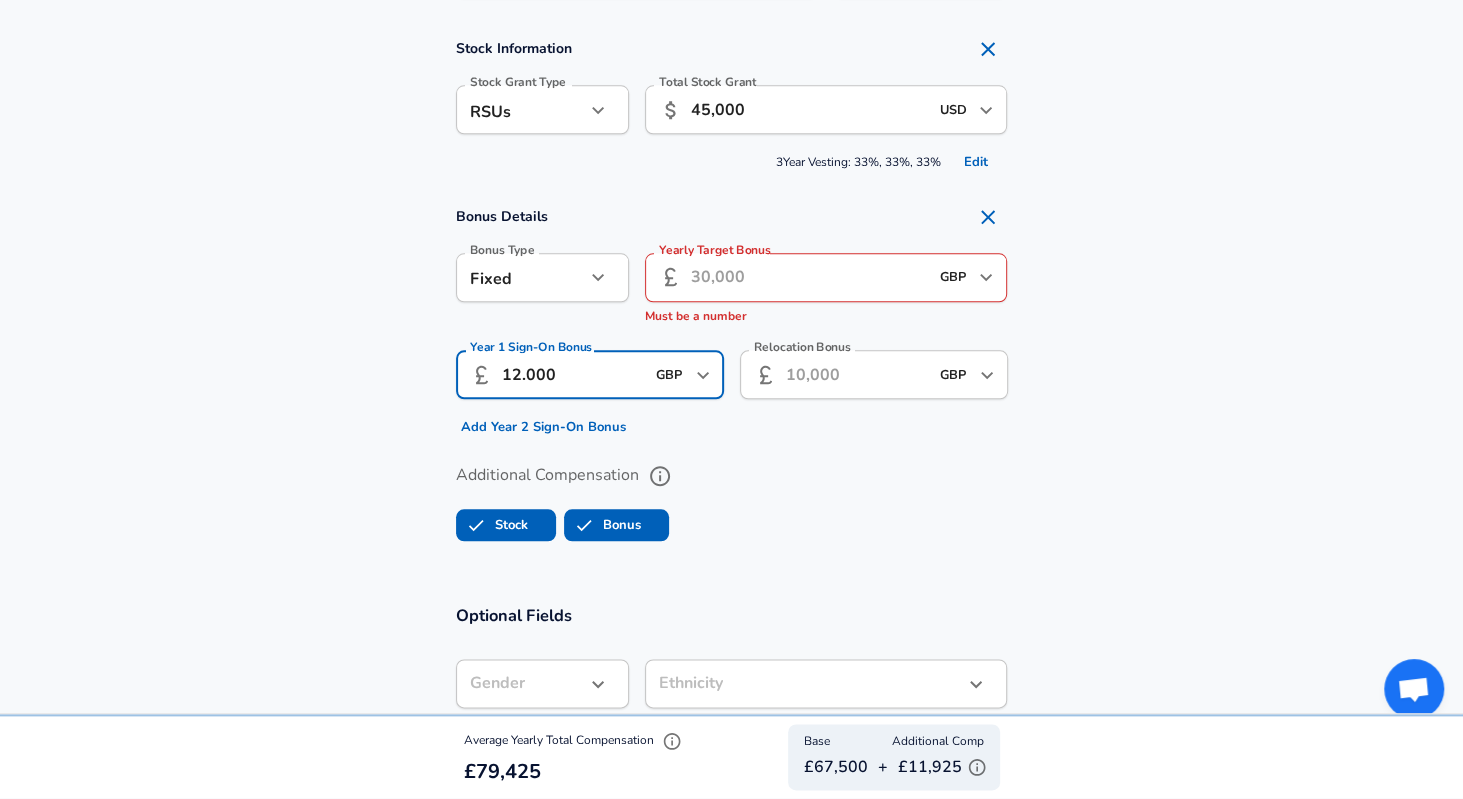 type on "12.000" 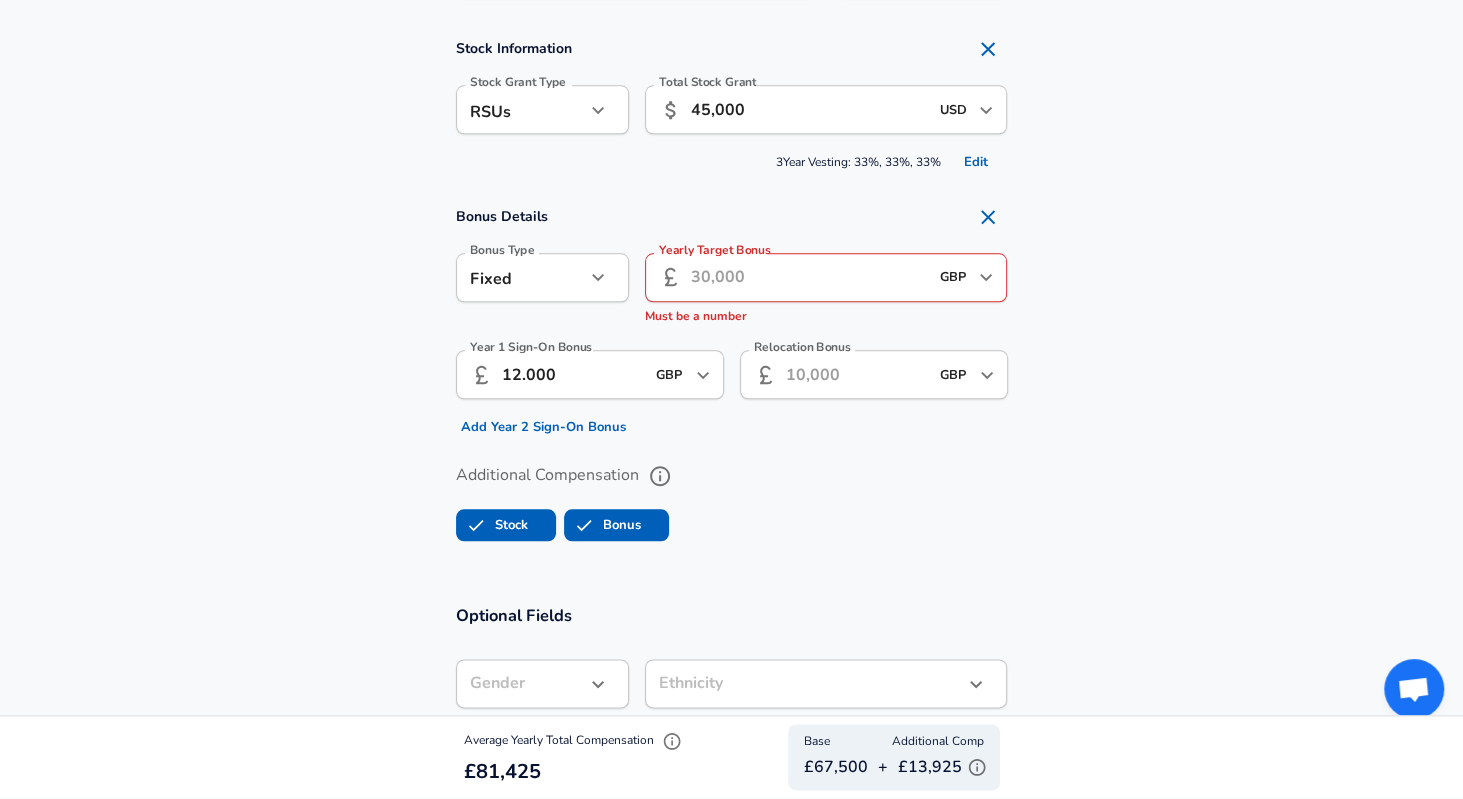 click on "Must be a number" at bounding box center (826, 317) 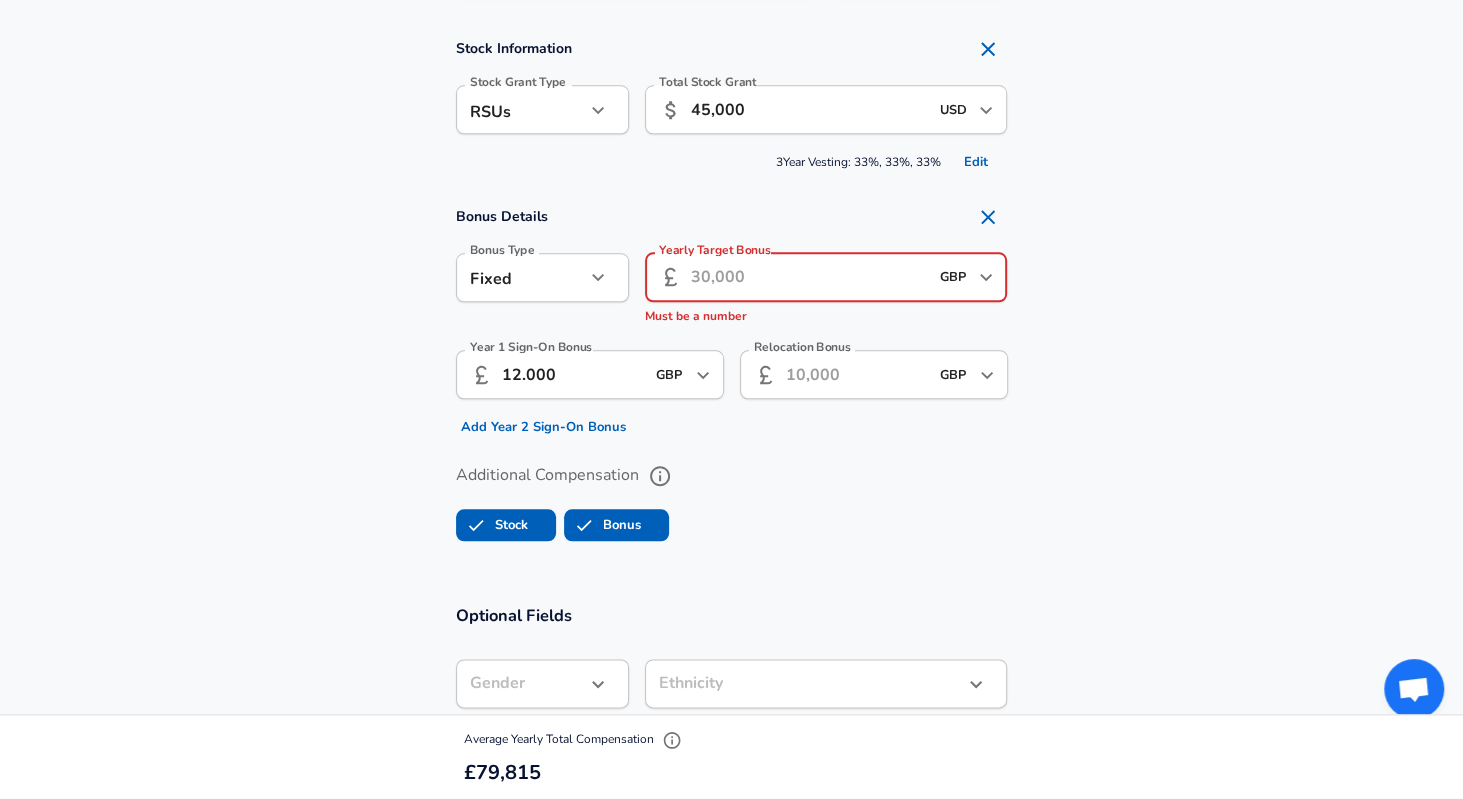 click on "Yearly Target Bonus" at bounding box center [809, 277] 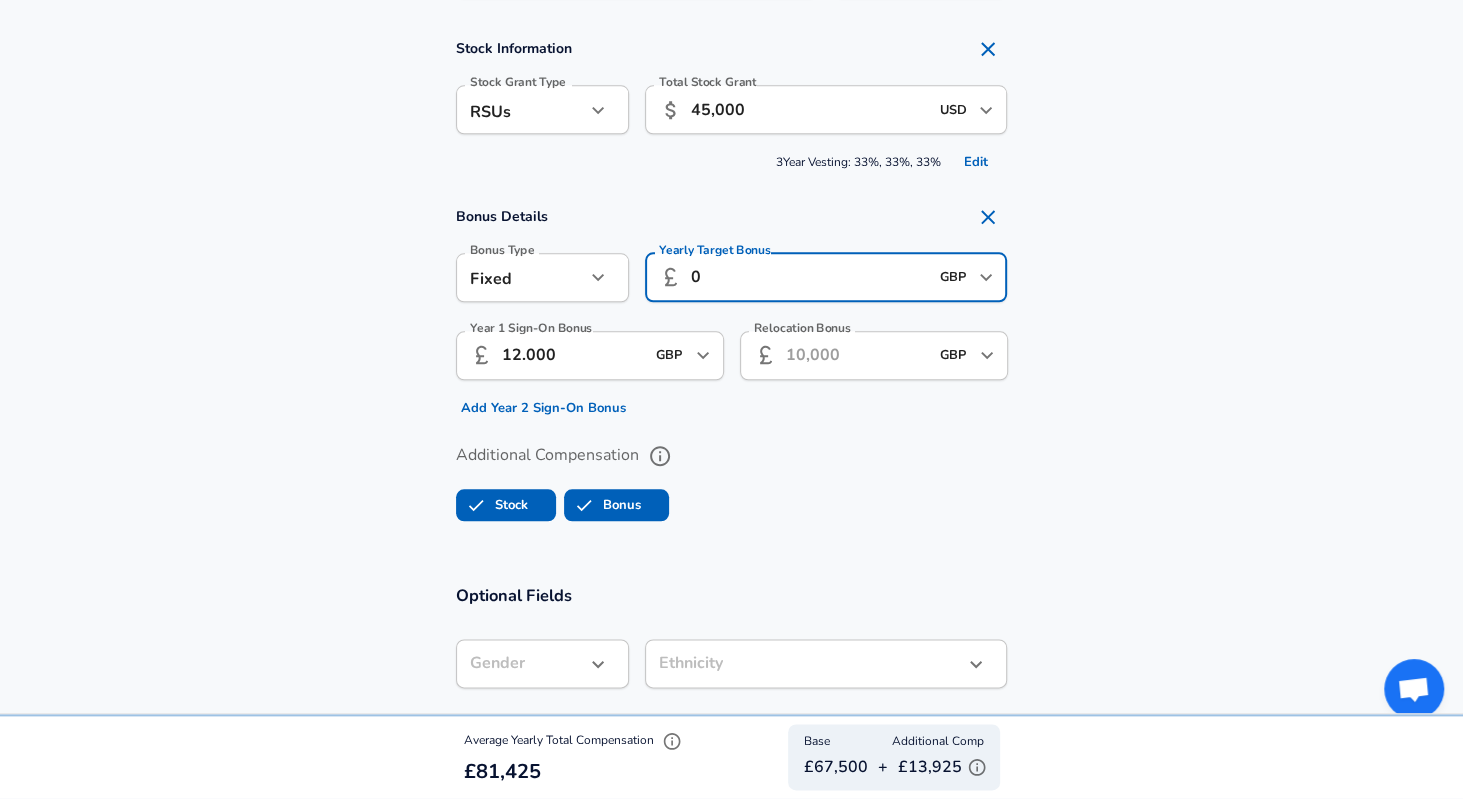 type on "0" 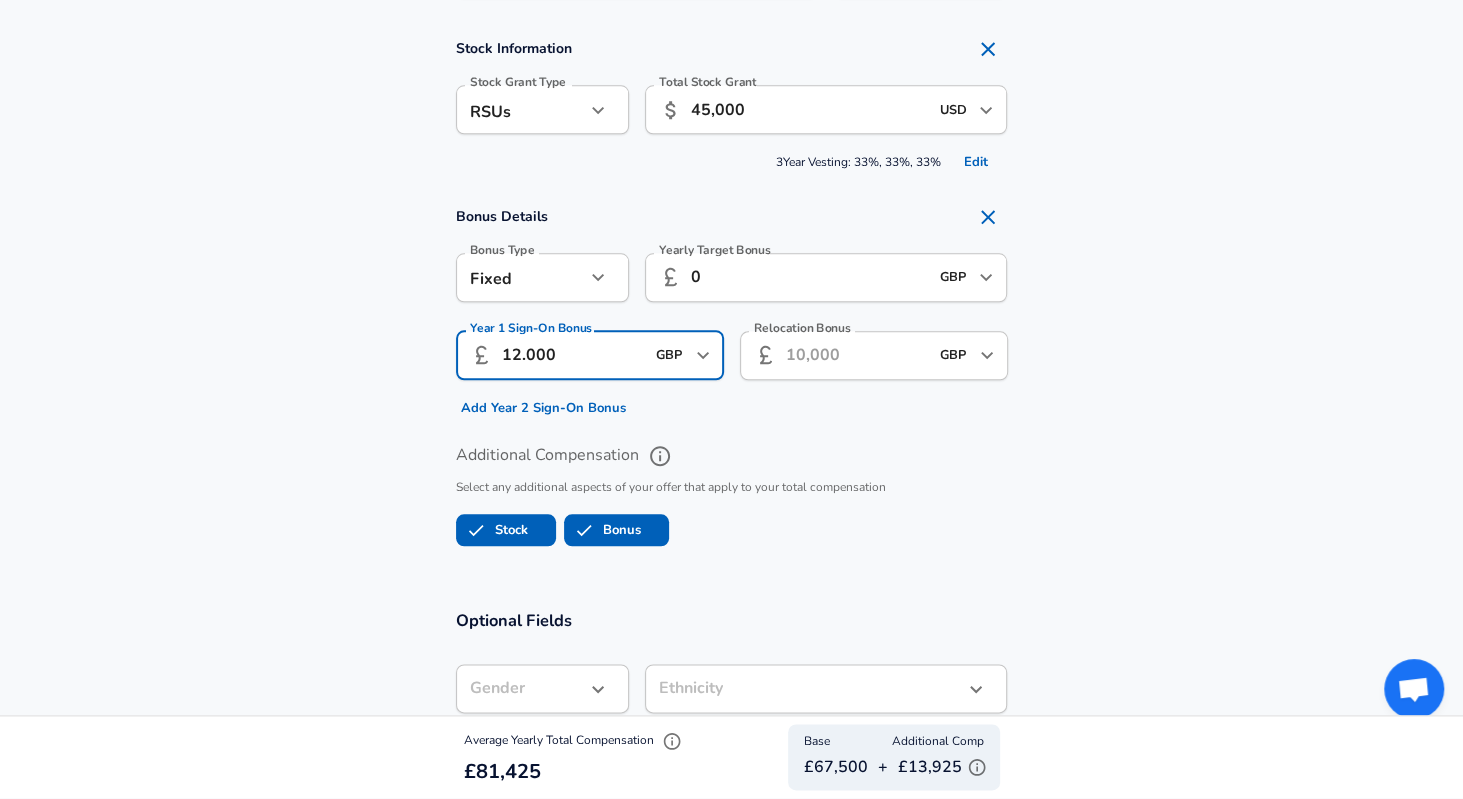 drag, startPoint x: 610, startPoint y: 357, endPoint x: 488, endPoint y: 352, distance: 122.10242 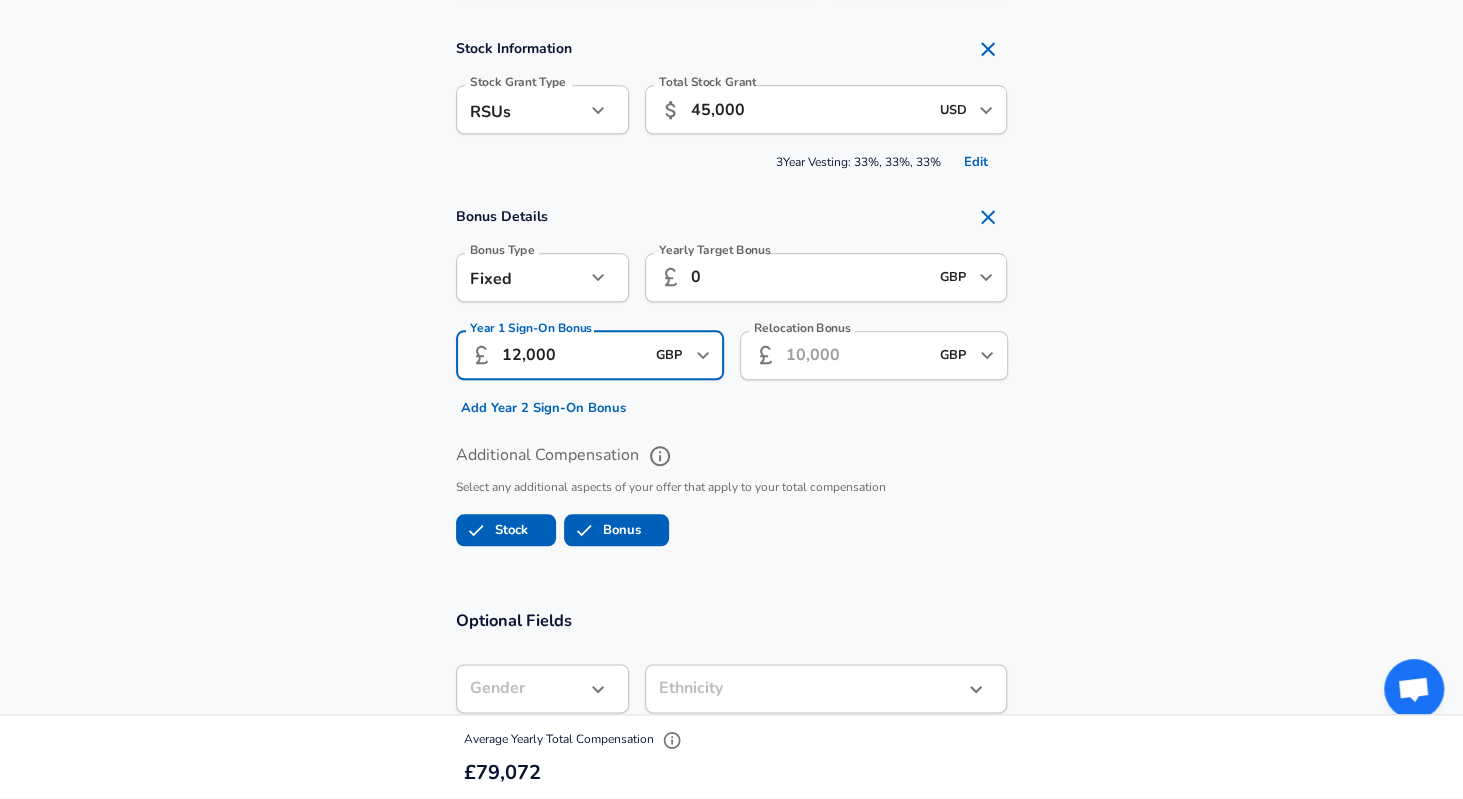 type on "12,000" 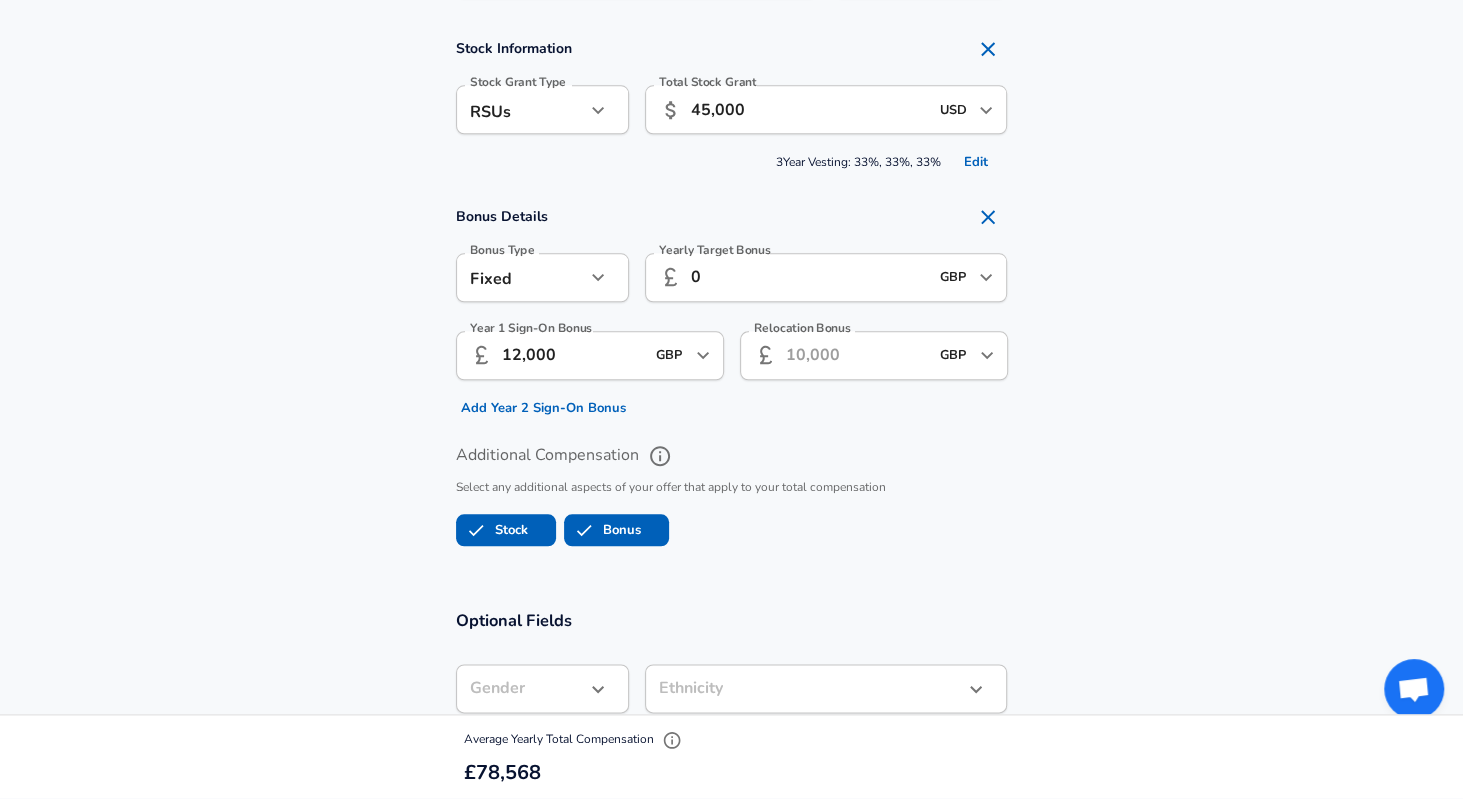 click on "Relocation Bonus ​ GBP ​ Relocation Bonus" at bounding box center [866, 369] 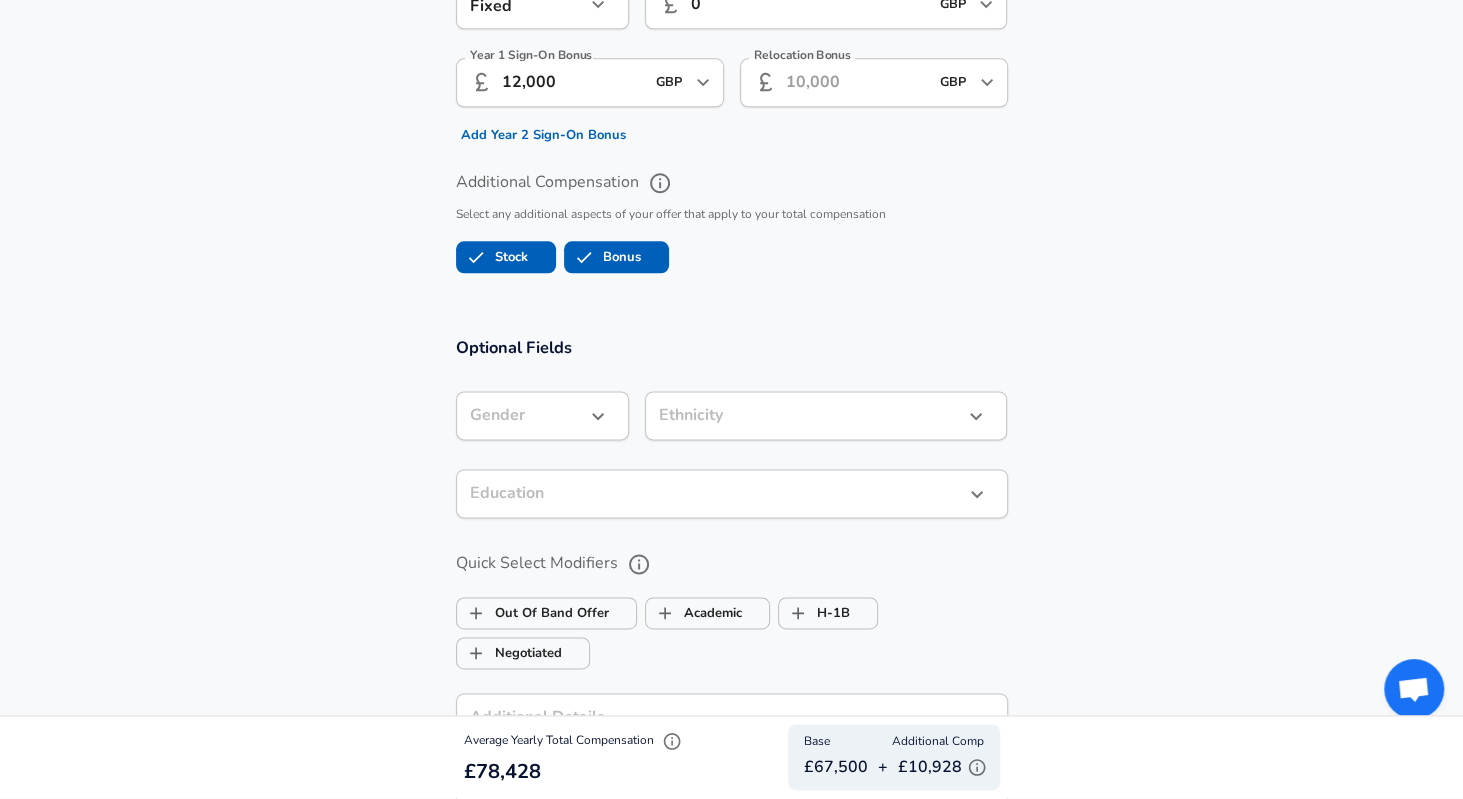 scroll, scrollTop: 1850, scrollLeft: 0, axis: vertical 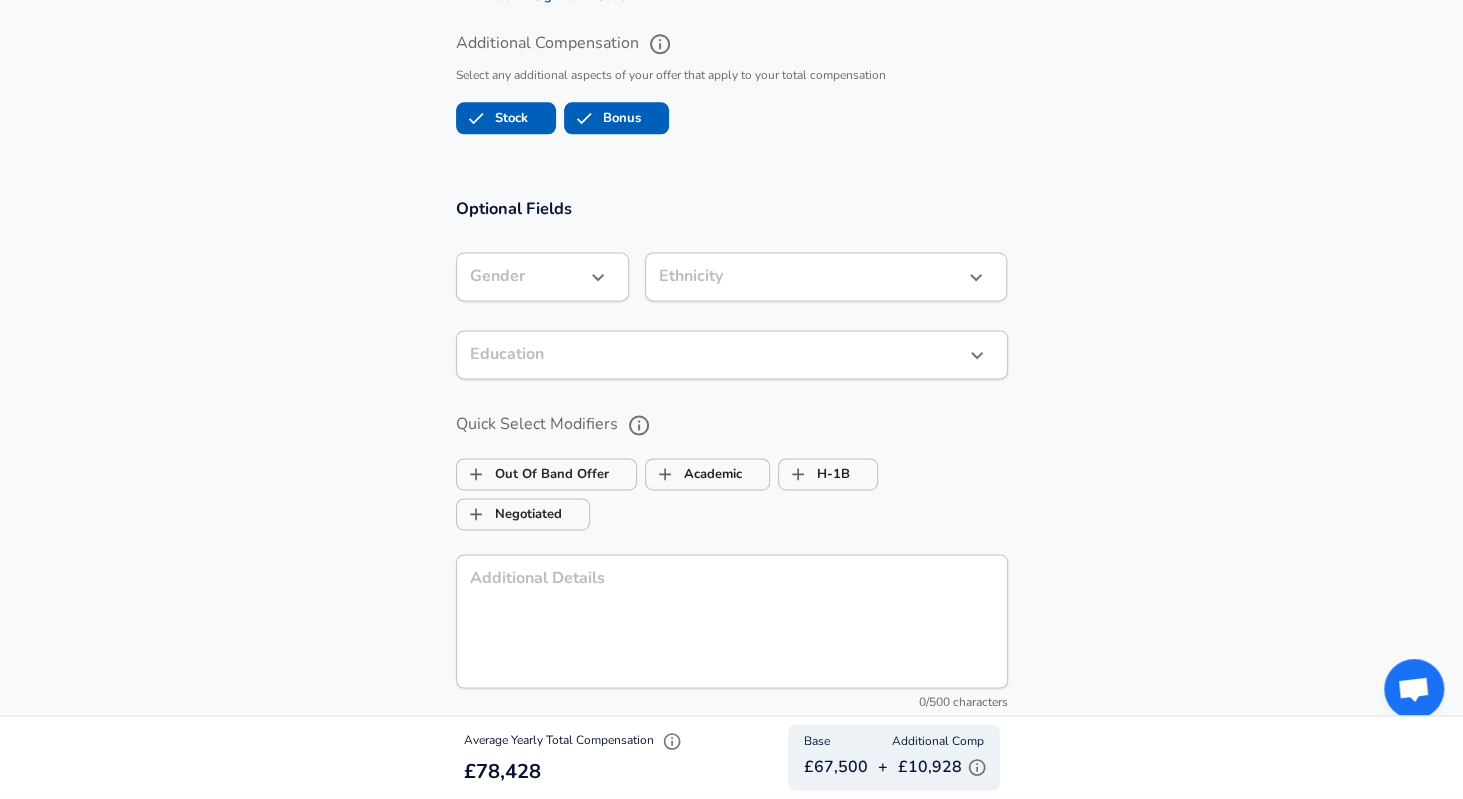 click on "We value your privacy We use cookies to enhance your browsing experience, serve personalized ads or content, and analyze our traffic. By clicking "Accept All", you consent to our use of cookies. Customize    Accept All   Customize Consent Preferences   We use cookies to help you navigate efficiently and perform certain functions. You will find detailed information about all cookies under each consent category below. The cookies that are categorized as "Necessary" are stored on your browser as they are essential for enabling the basic functionalities of the site. ...  Show more Necessary Always Active Necessary cookies are required to enable the basic features of this site, such as providing secure log-in or adjusting your consent preferences. These cookies do not store any personally identifiable data. Cookie _GRECAPTCHA Duration 5 months 27 days Description Google Recaptcha service sets this cookie to identify bots to protect the website against malicious spam attacks. Cookie __stripe_mid Duration 1 year MR" at bounding box center [731, -1451] 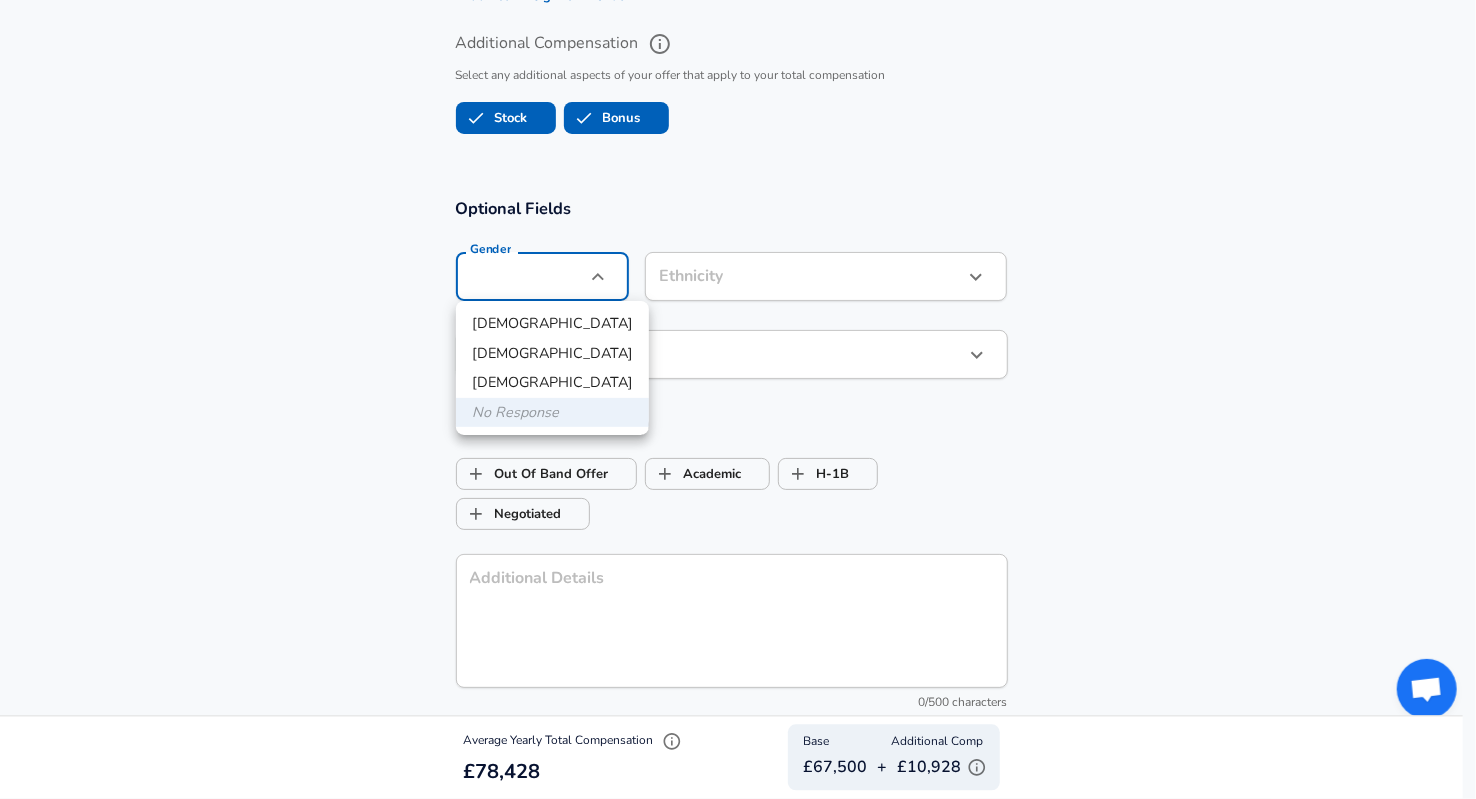 click on "[DEMOGRAPHIC_DATA]" at bounding box center [552, 324] 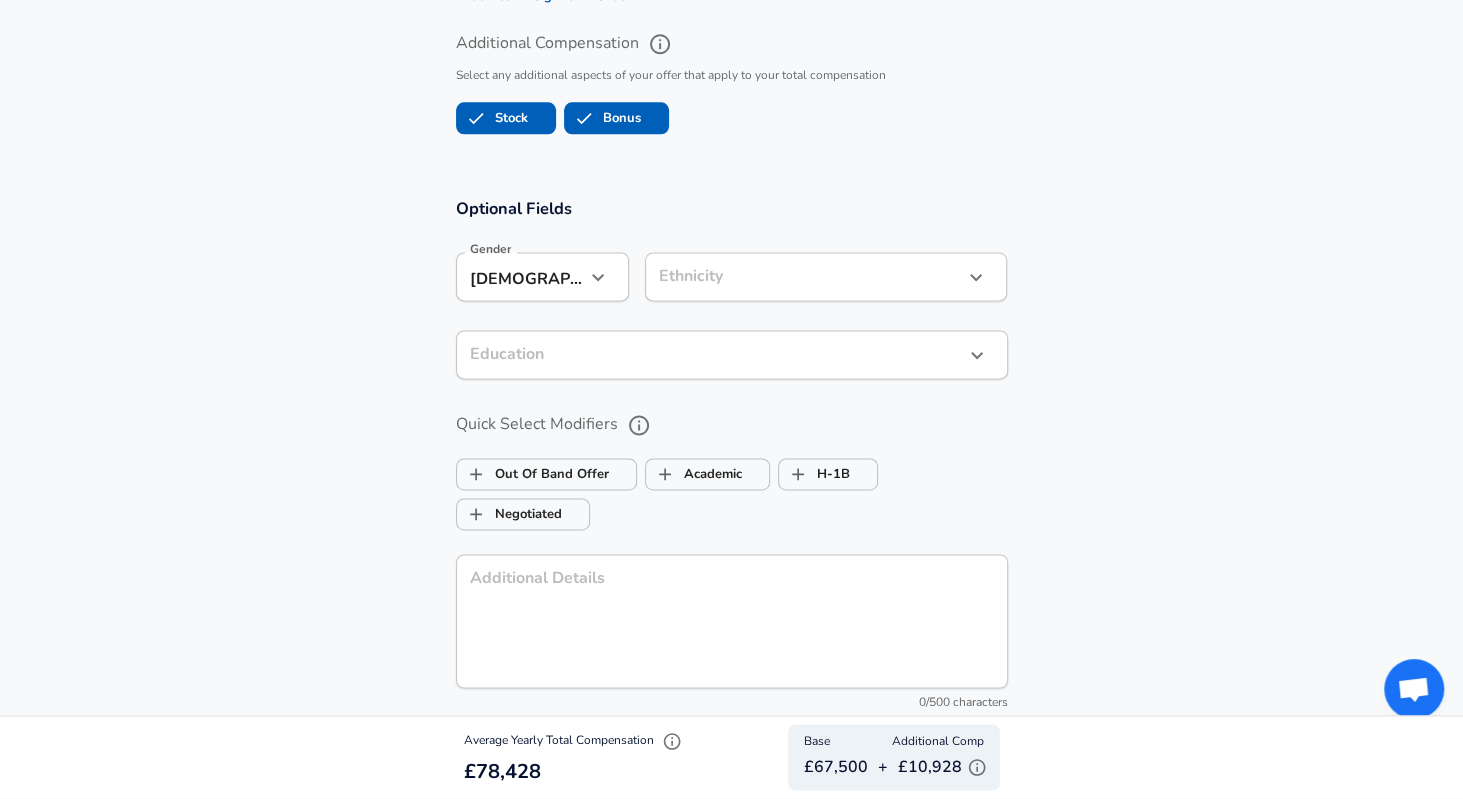 click 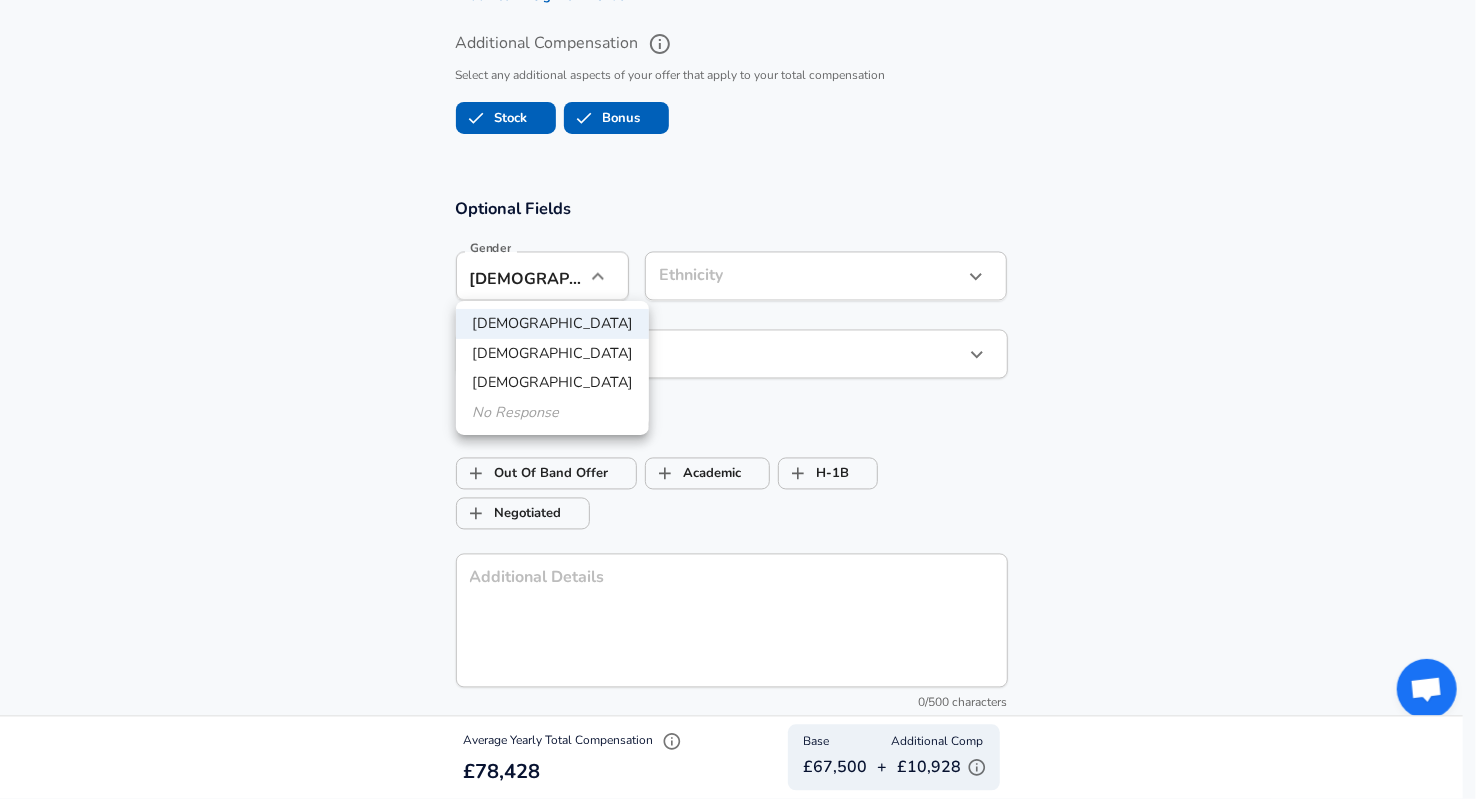 click on "[DEMOGRAPHIC_DATA]" at bounding box center [552, 324] 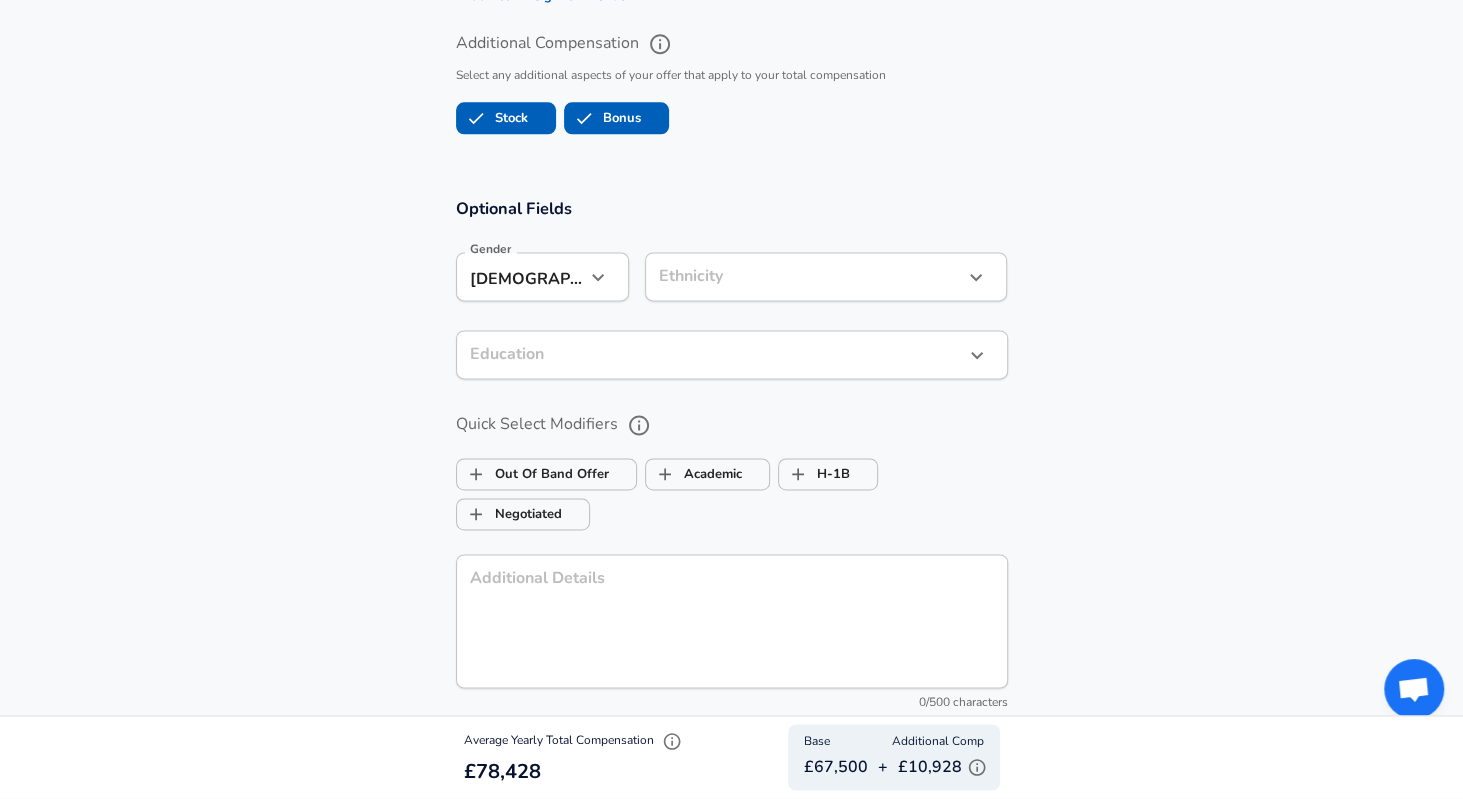 click on "We value your privacy We use cookies to enhance your browsing experience, serve personalized ads or content, and analyze our traffic. By clicking "Accept All", you consent to our use of cookies. Customize    Accept All   Customize Consent Preferences   We use cookies to help you navigate efficiently and perform certain functions. You will find detailed information about all cookies under each consent category below. The cookies that are categorized as "Necessary" are stored on your browser as they are essential for enabling the basic functionalities of the site. ...  Show more Necessary Always Active Necessary cookies are required to enable the basic features of this site, such as providing secure log-in or adjusting your consent preferences. These cookies do not store any personally identifiable data. Cookie _GRECAPTCHA Duration 5 months 27 days Description Google Recaptcha service sets this cookie to identify bots to protect the website against malicious spam attacks. Cookie __stripe_mid Duration 1 year MR" at bounding box center (731, -1451) 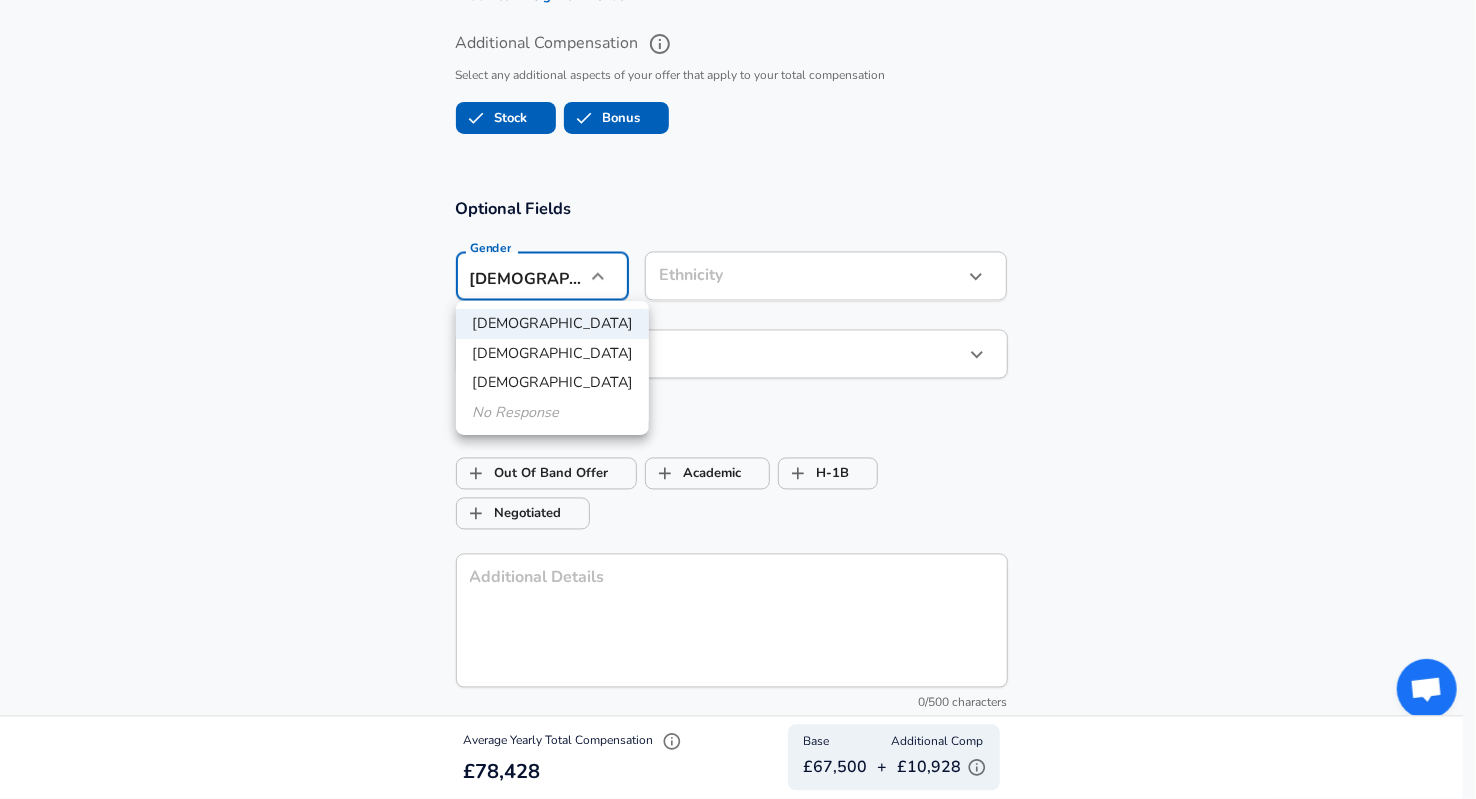 click on "No Response" at bounding box center [552, 413] 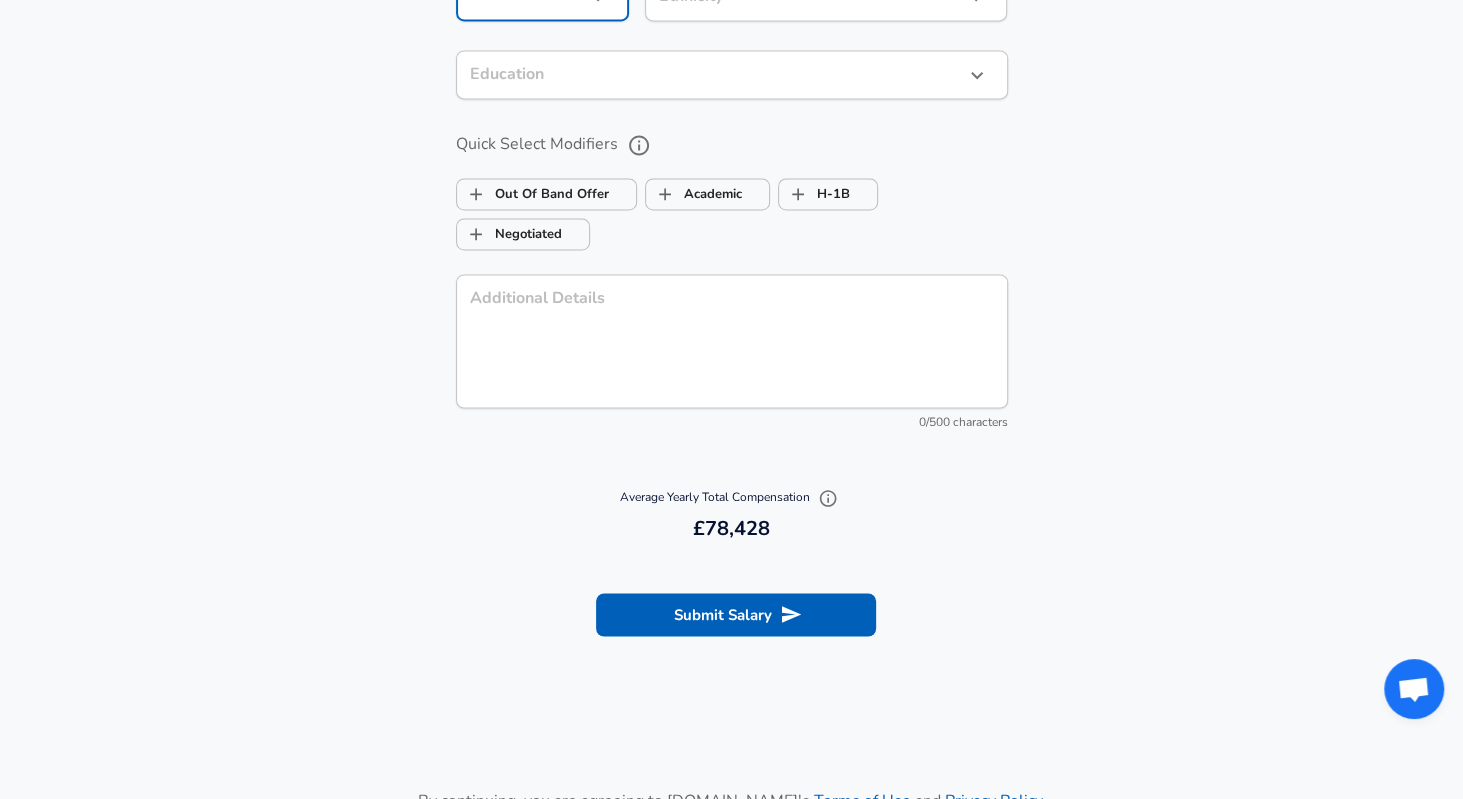 scroll, scrollTop: 1535, scrollLeft: 0, axis: vertical 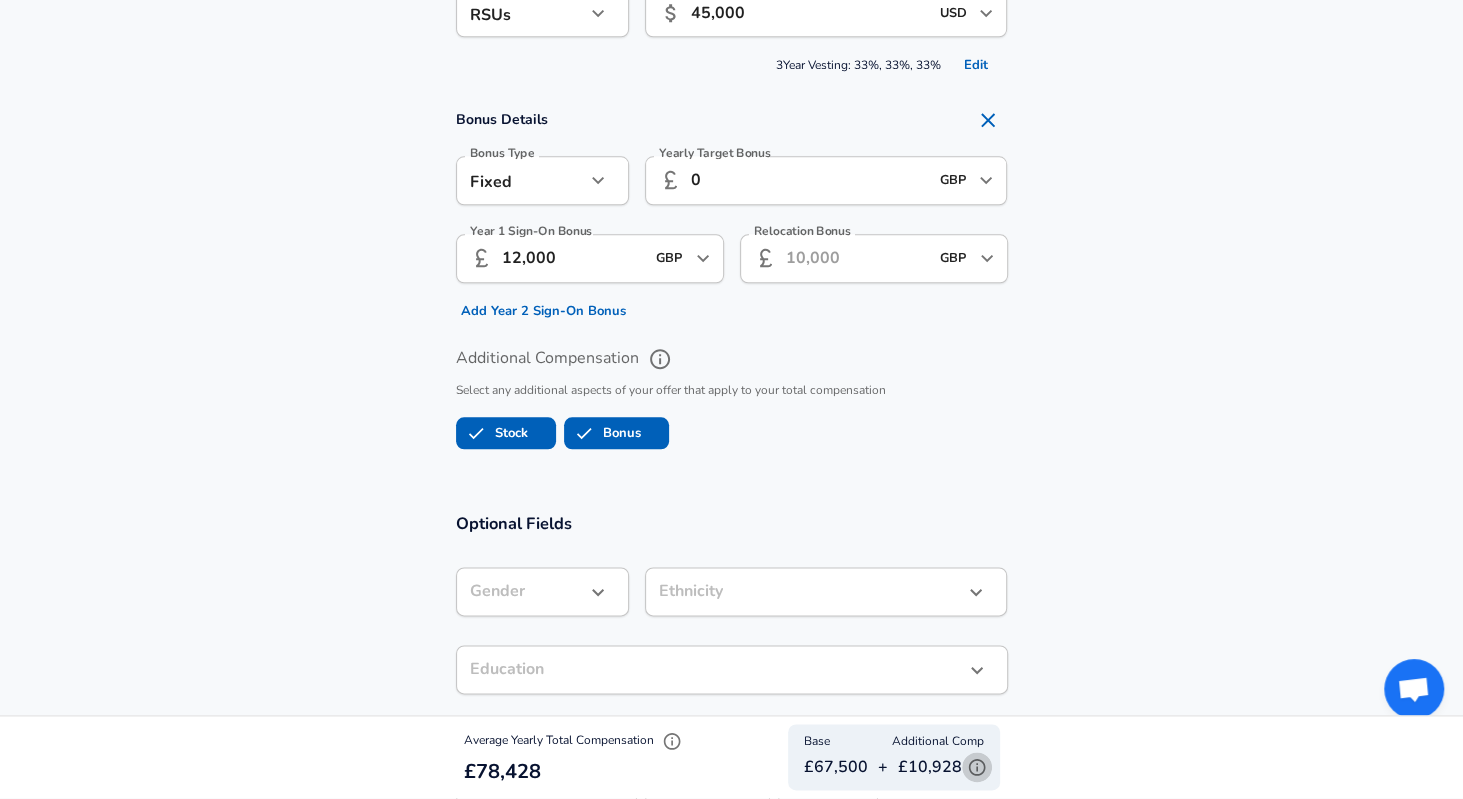 click 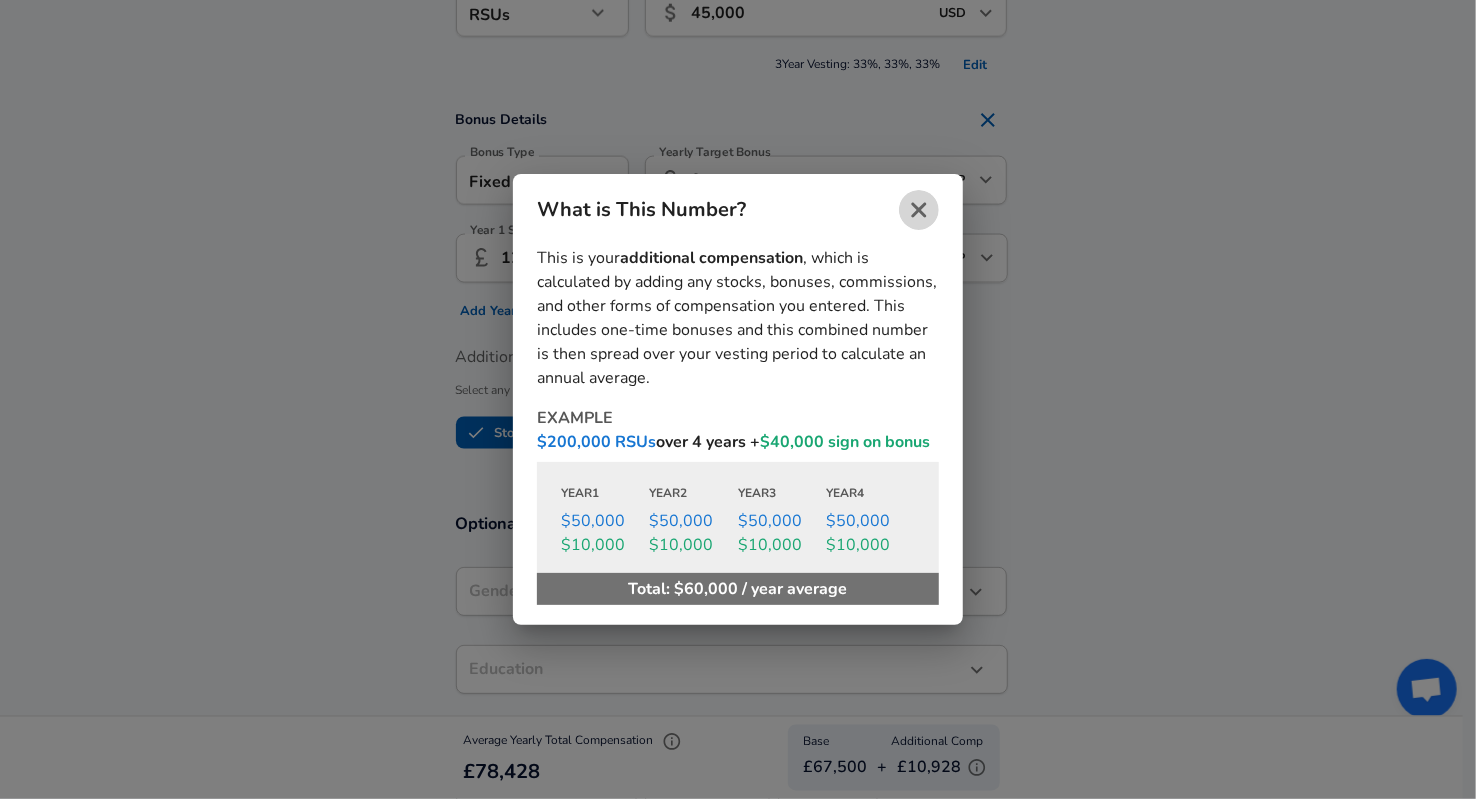 click 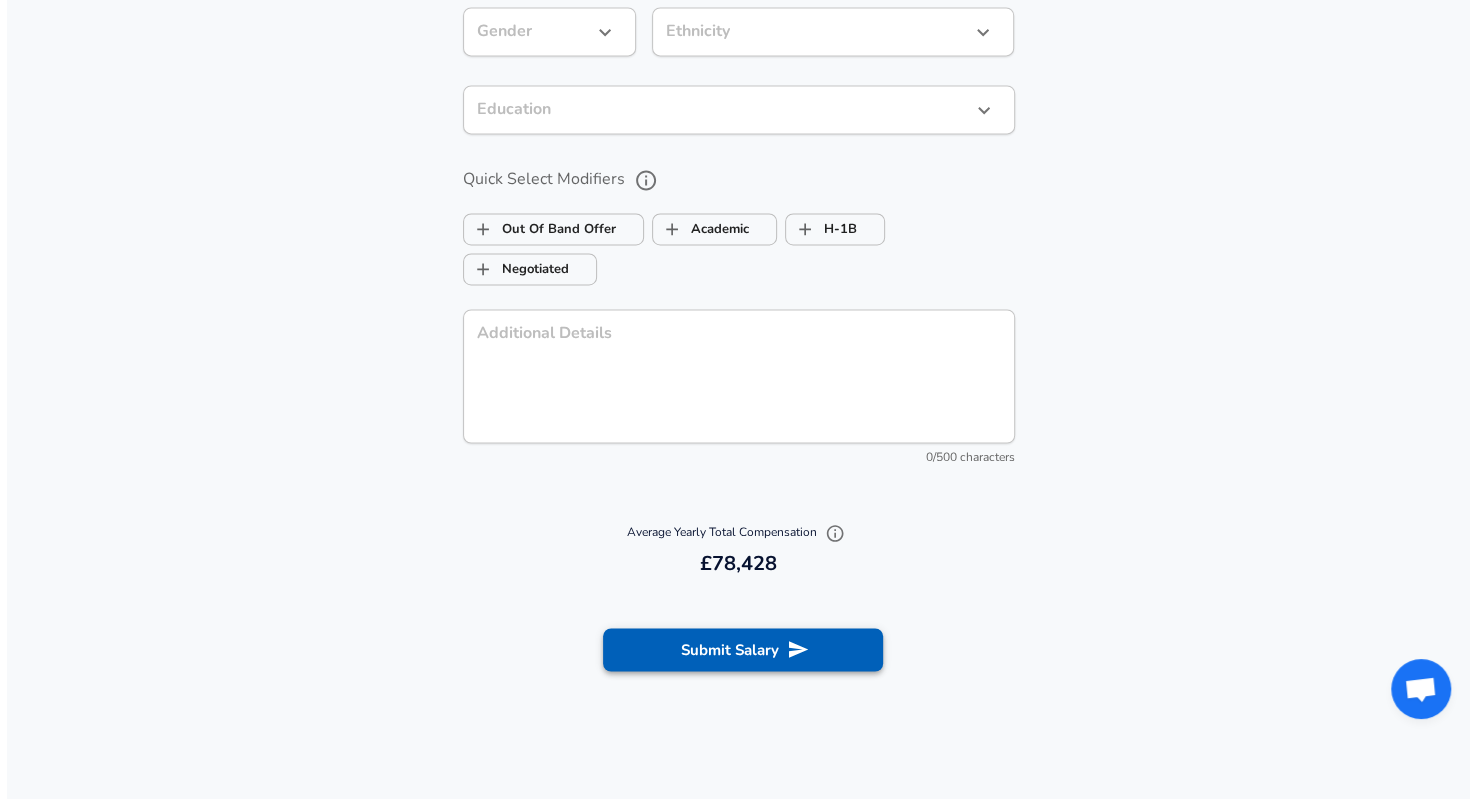 scroll, scrollTop: 2100, scrollLeft: 0, axis: vertical 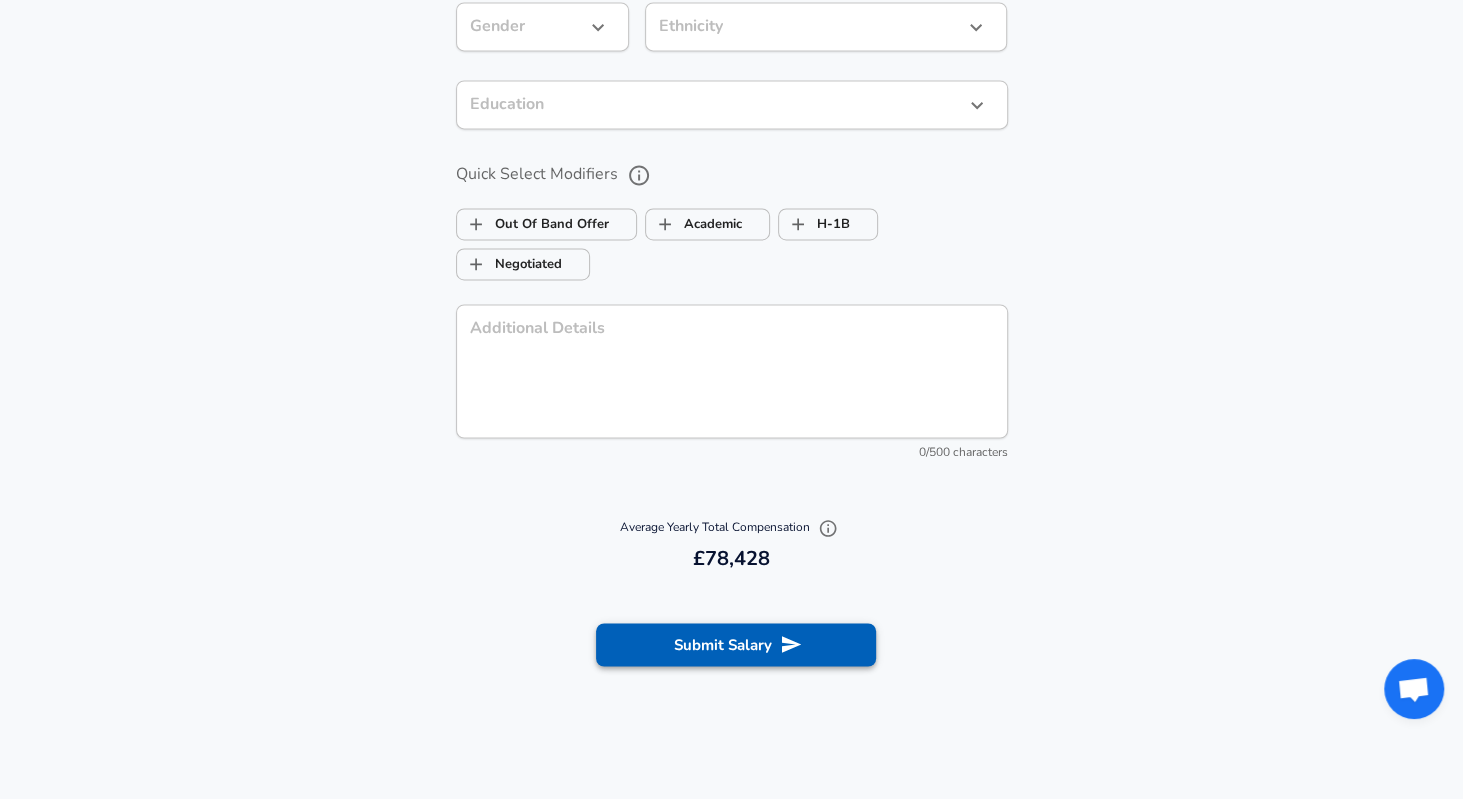 click 